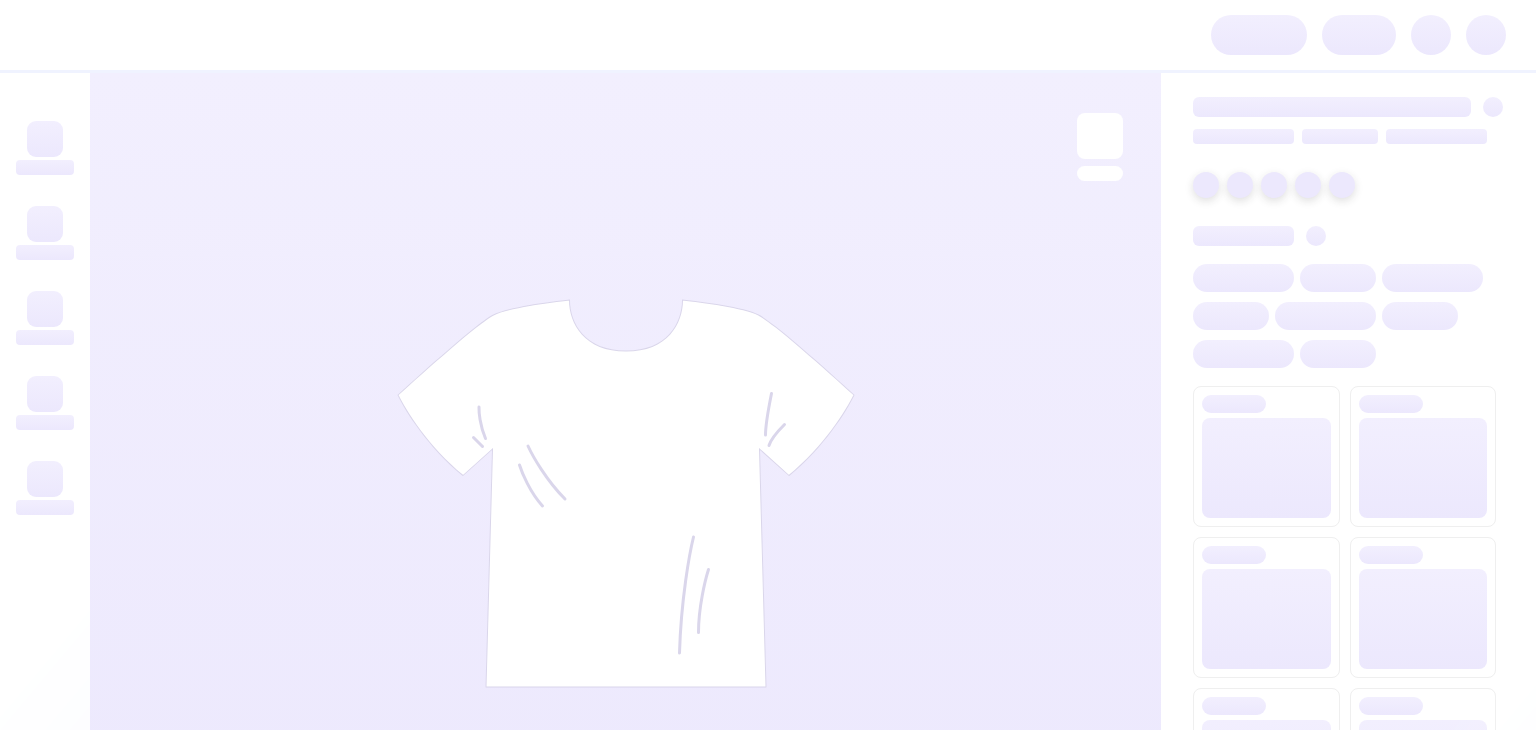 scroll, scrollTop: 0, scrollLeft: 0, axis: both 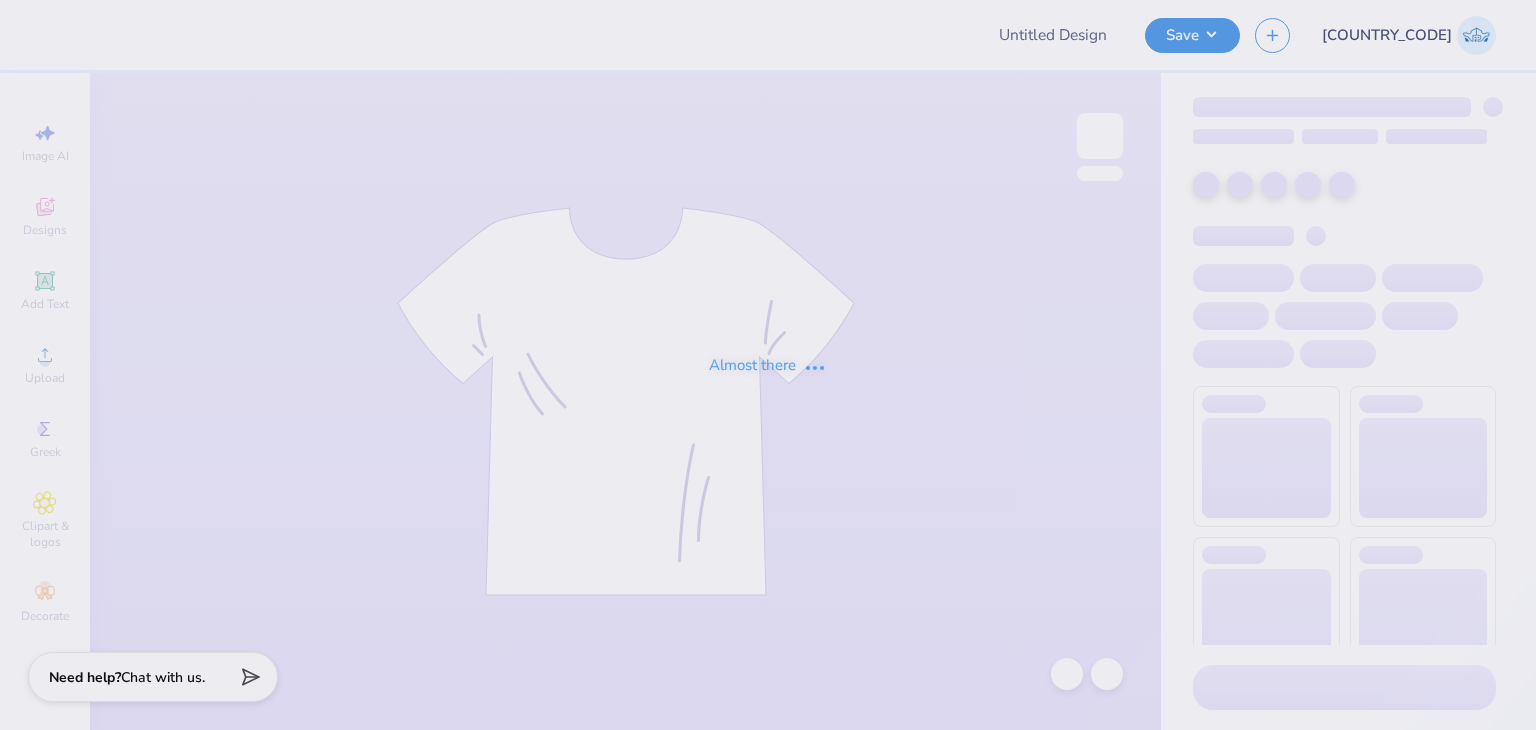 type on "Lehigh Panhell V.1" 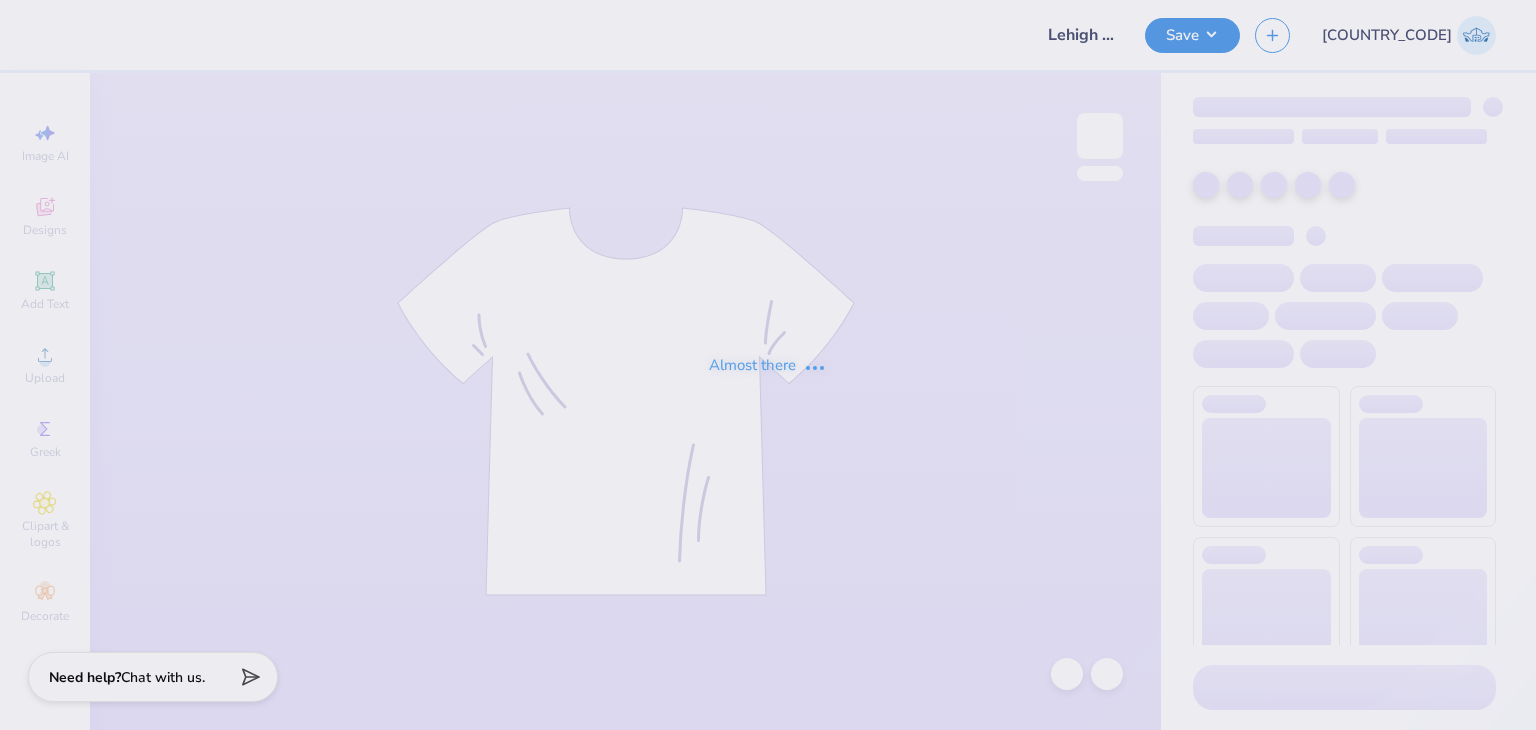 type 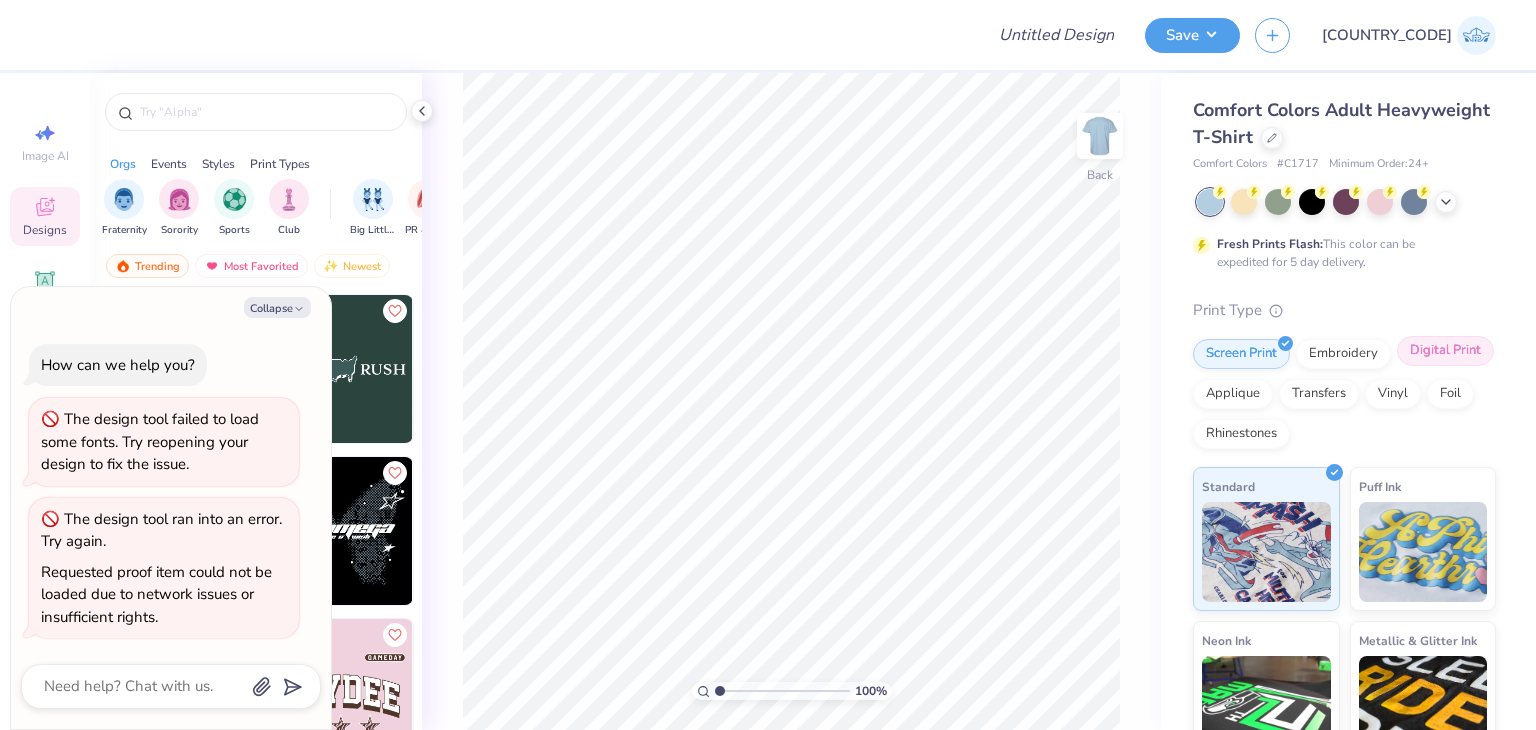 click on "Digital Print" at bounding box center (1445, 351) 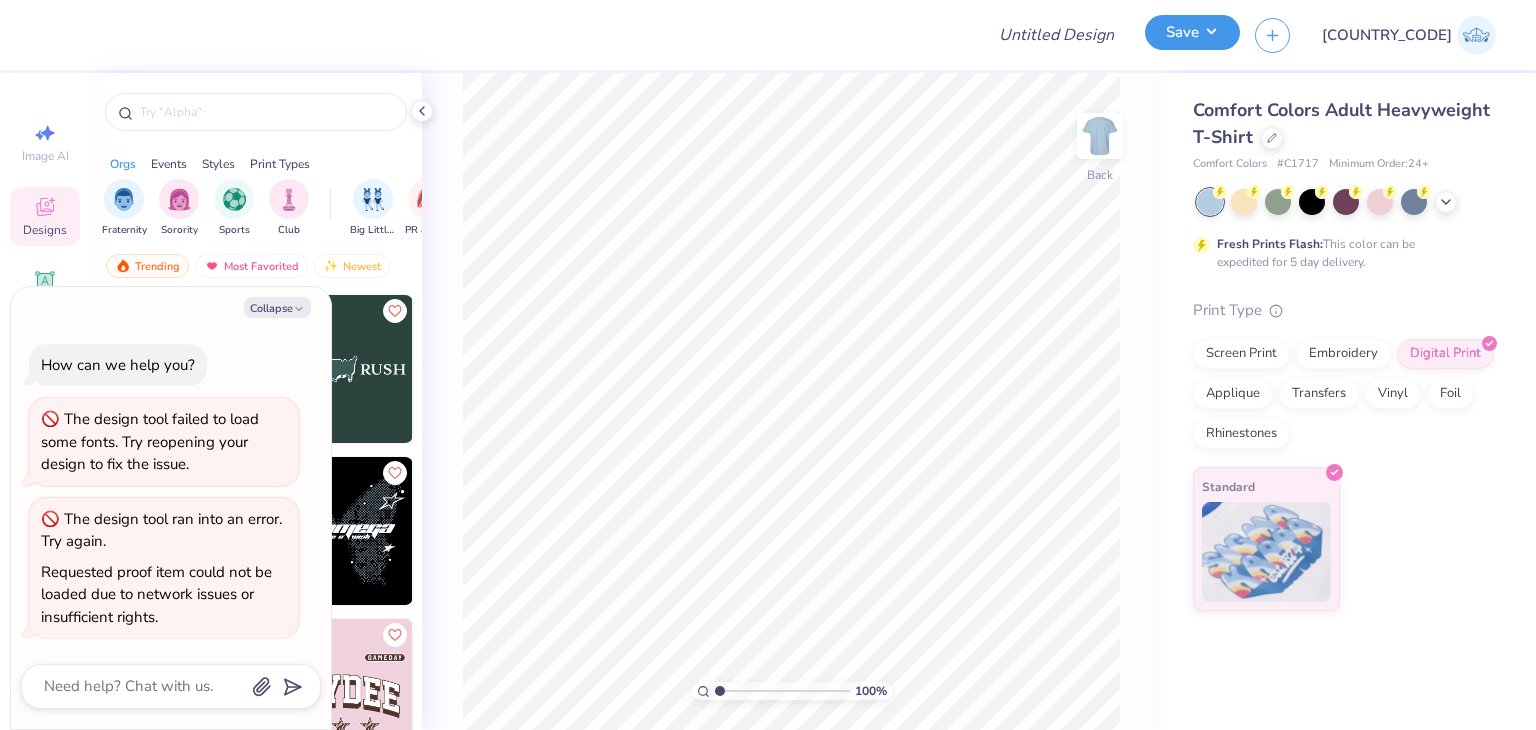 click on "Save" at bounding box center (1192, 32) 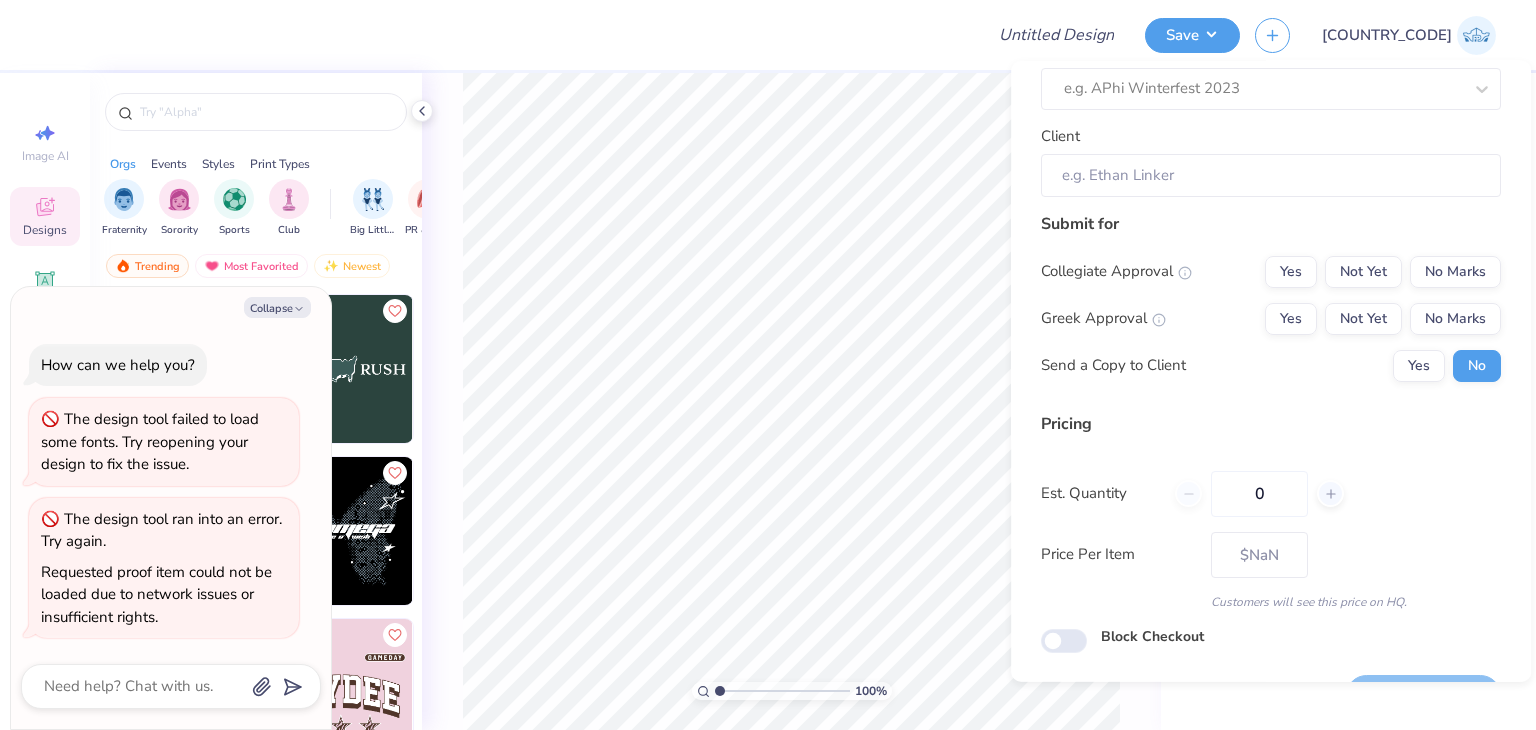 scroll, scrollTop: 0, scrollLeft: 0, axis: both 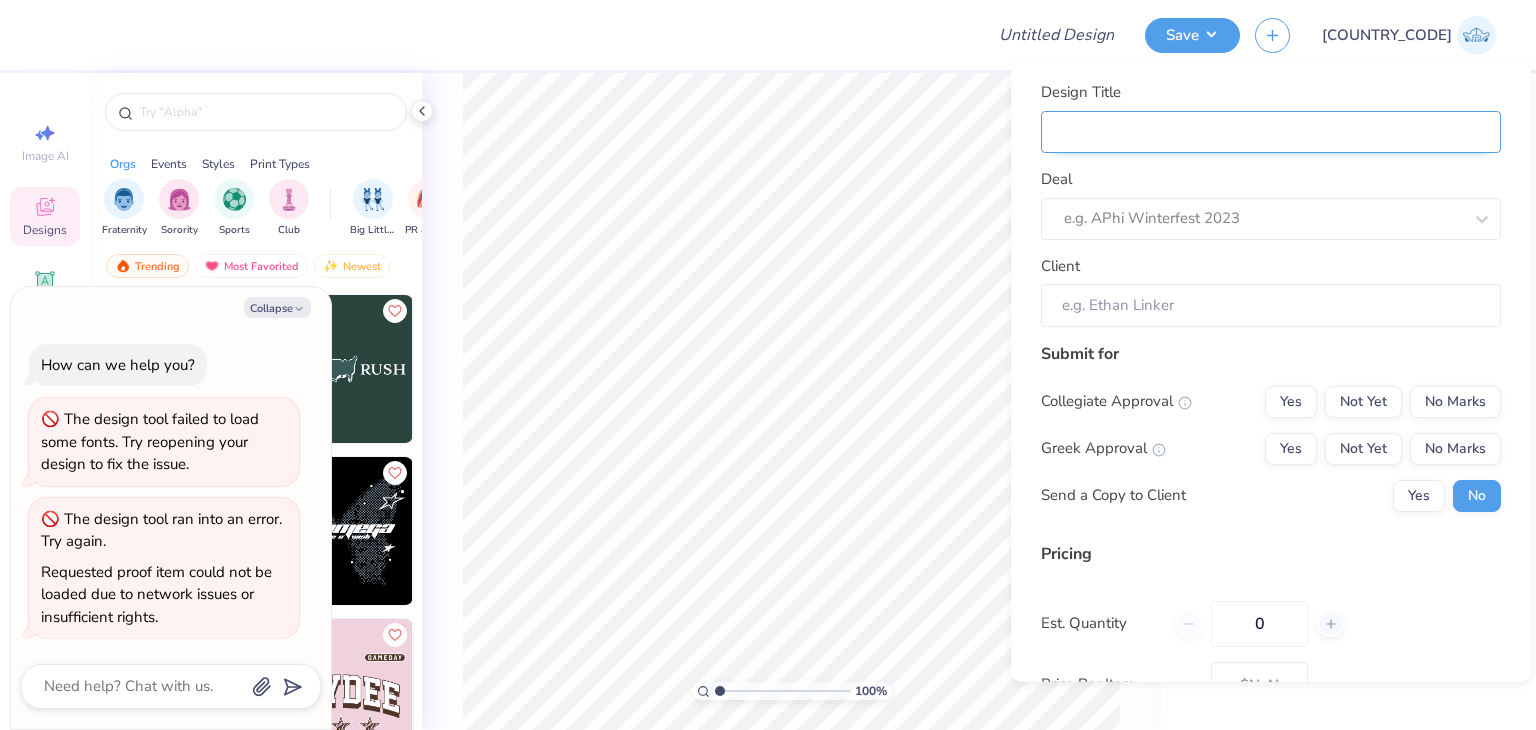 click on "Design Title" at bounding box center [1271, 131] 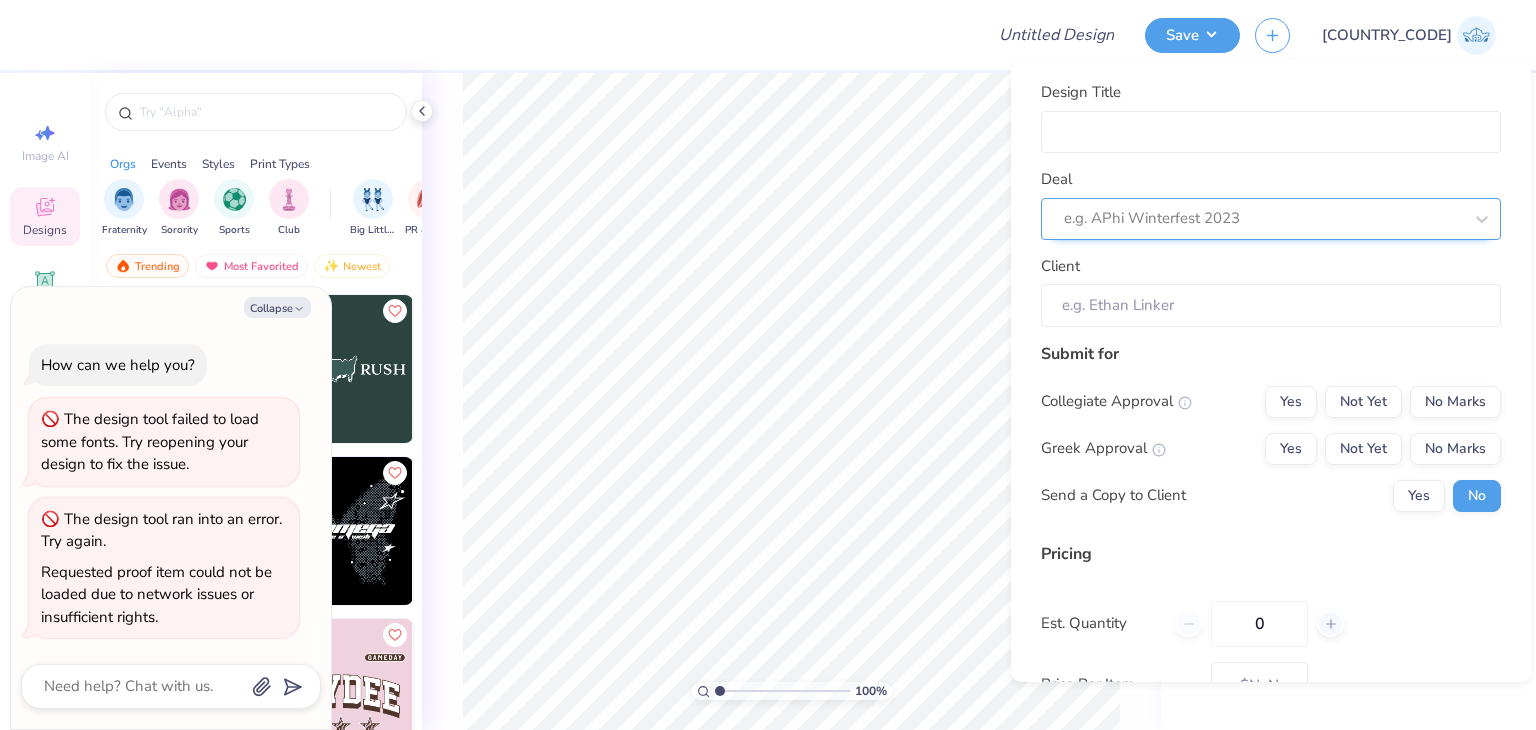 click at bounding box center (1263, 218) 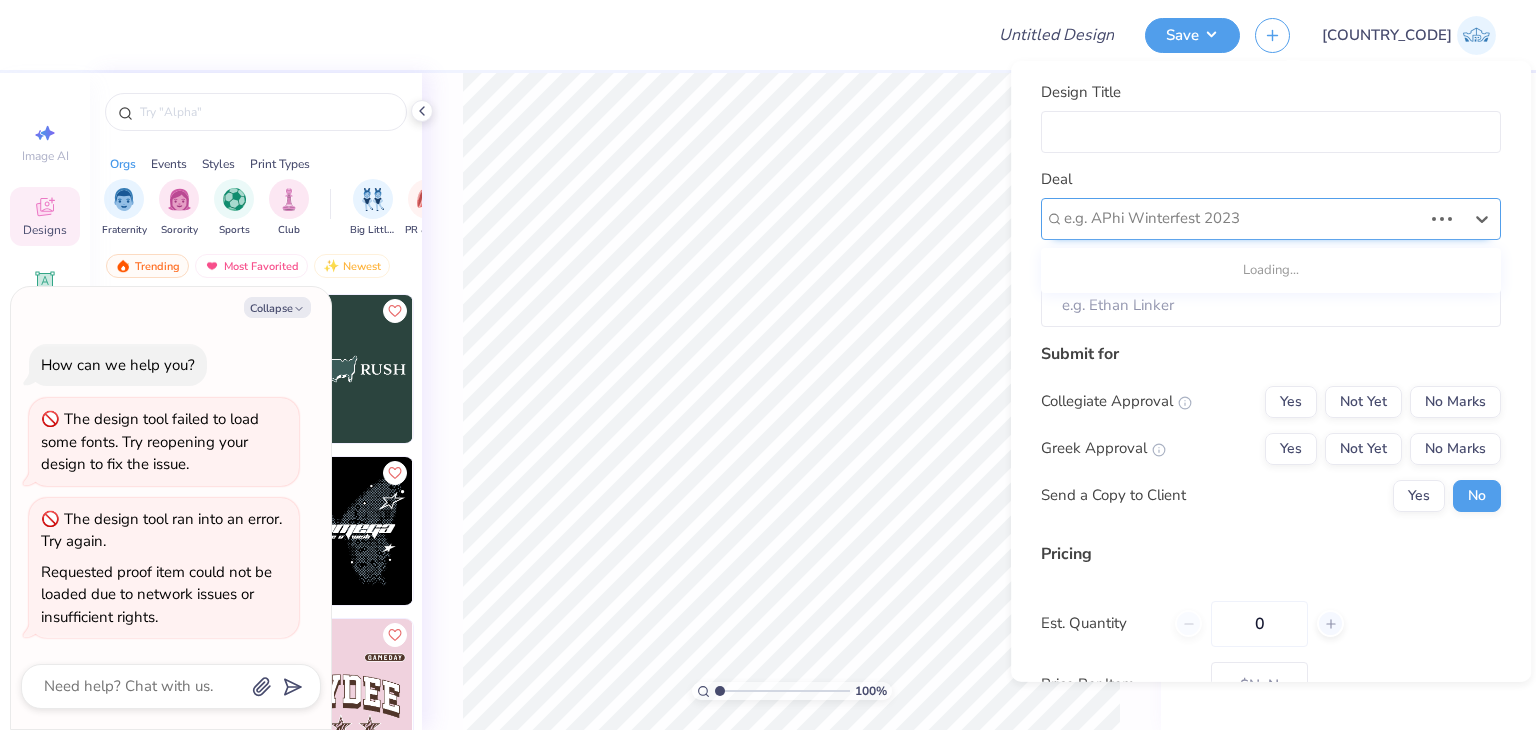 click at bounding box center [1243, 218] 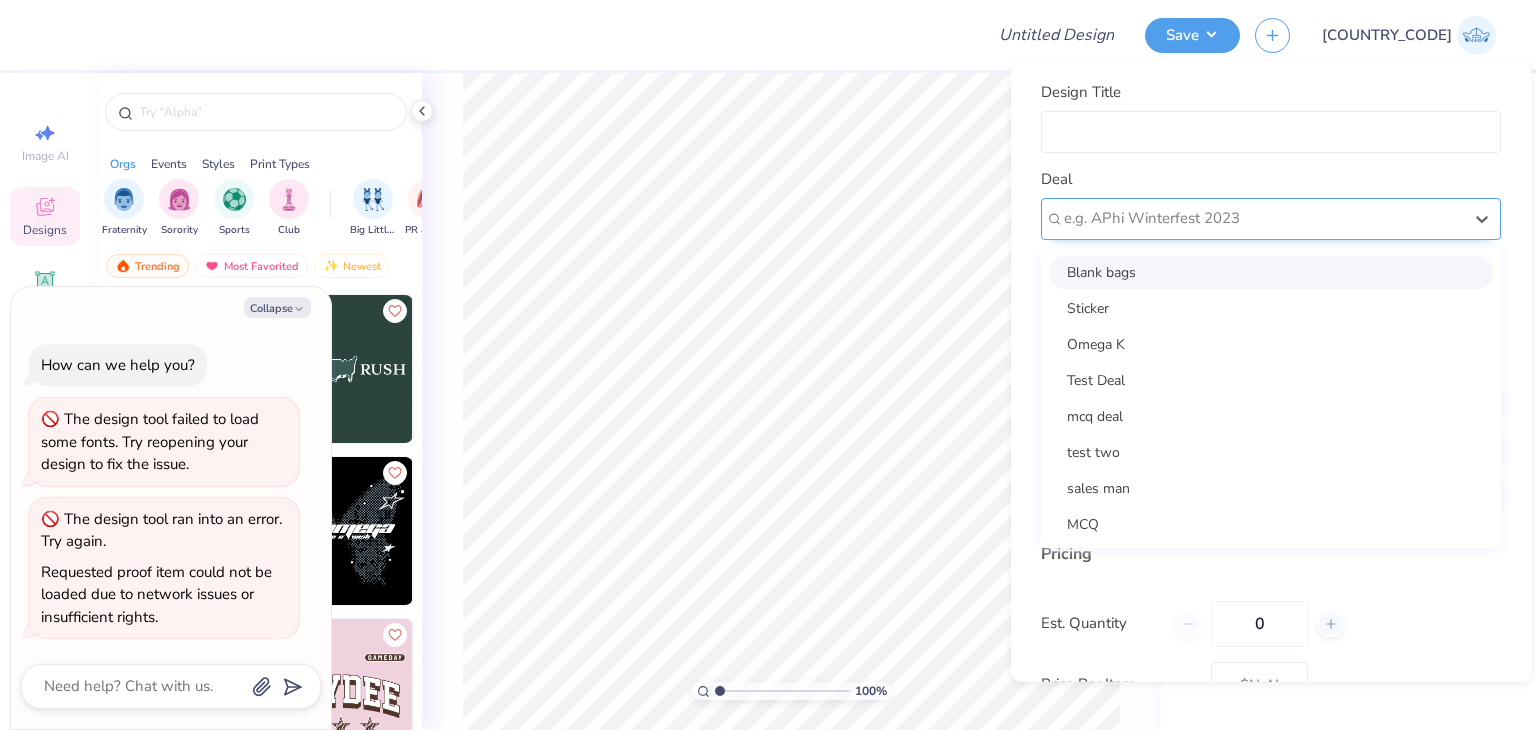 click at bounding box center [1263, 218] 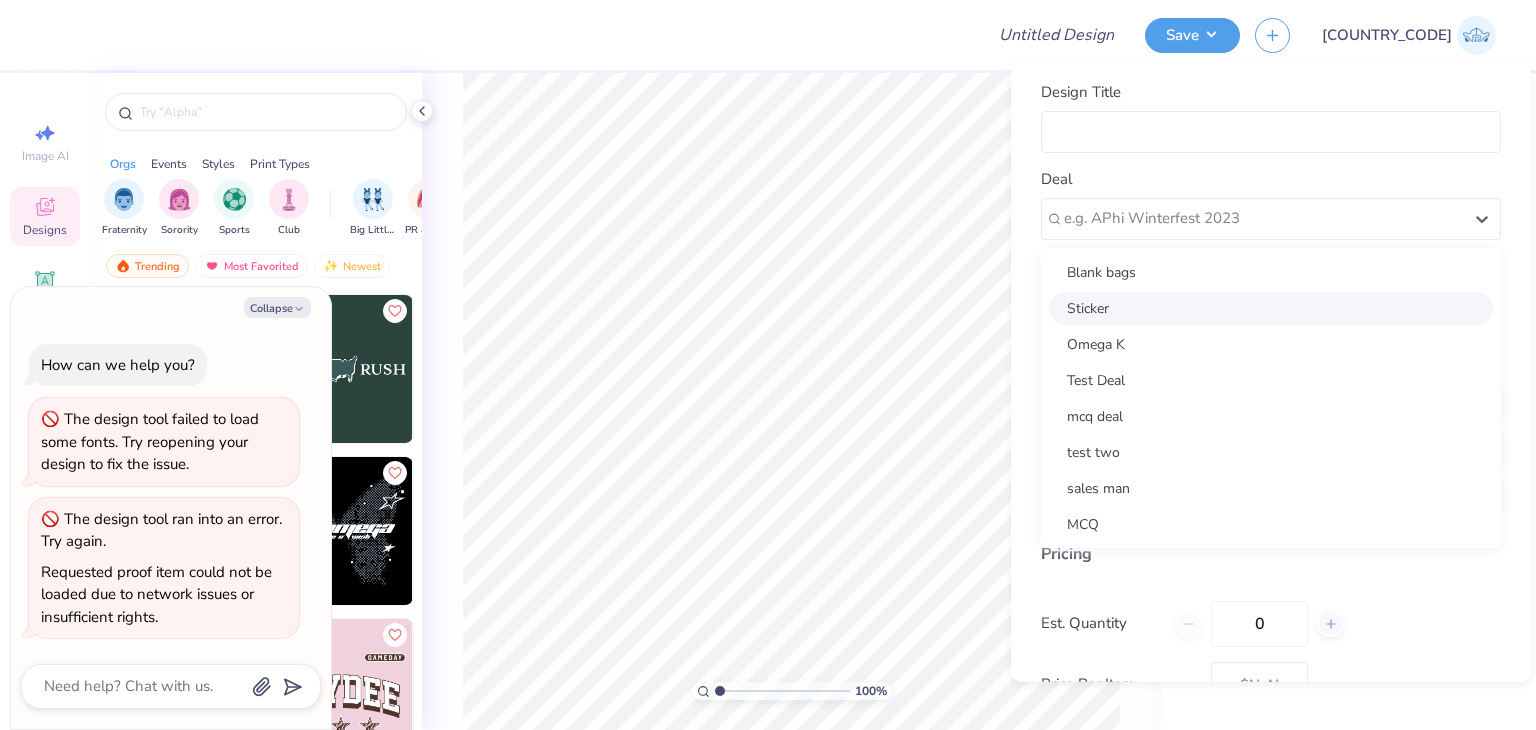 click on "Sticker" at bounding box center (1271, 307) 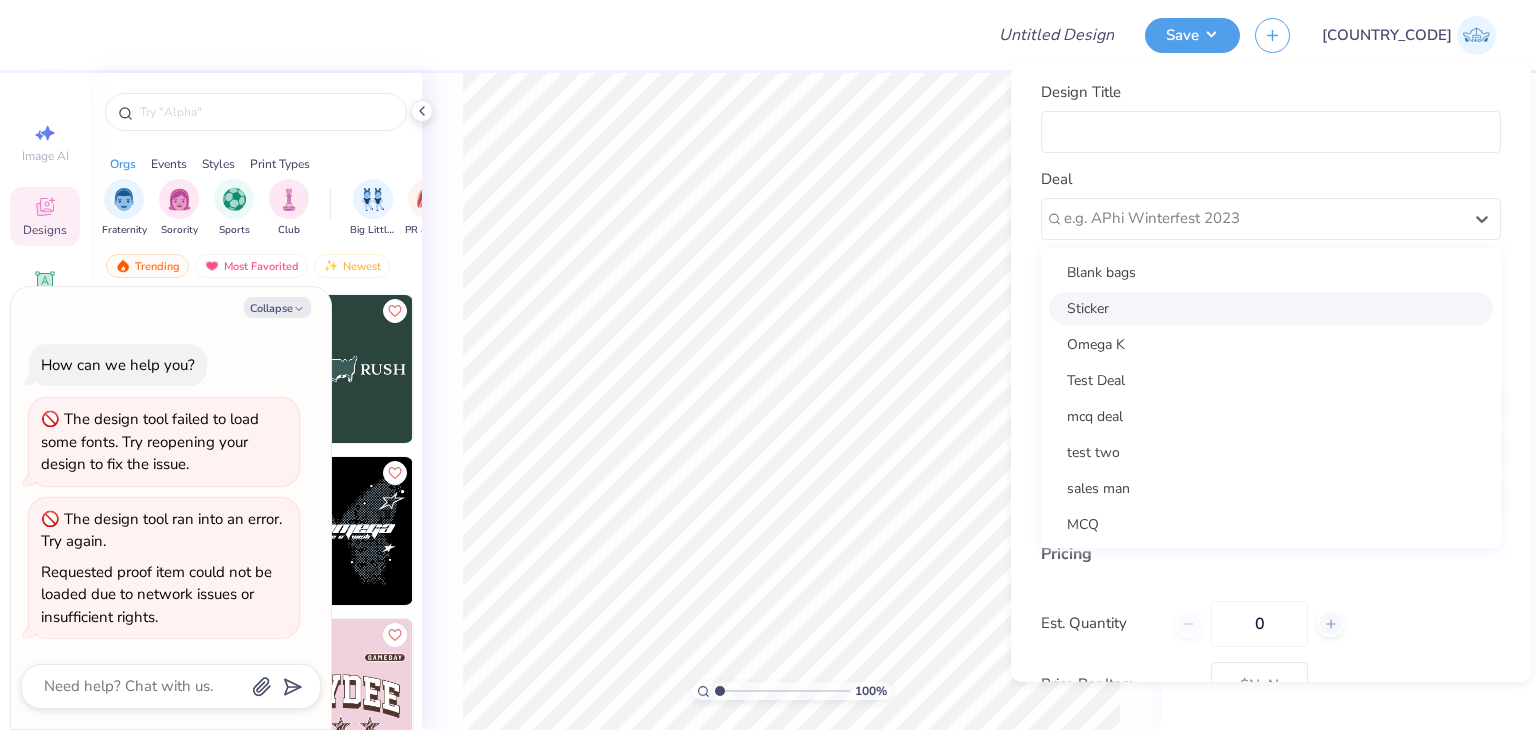 type on "x" 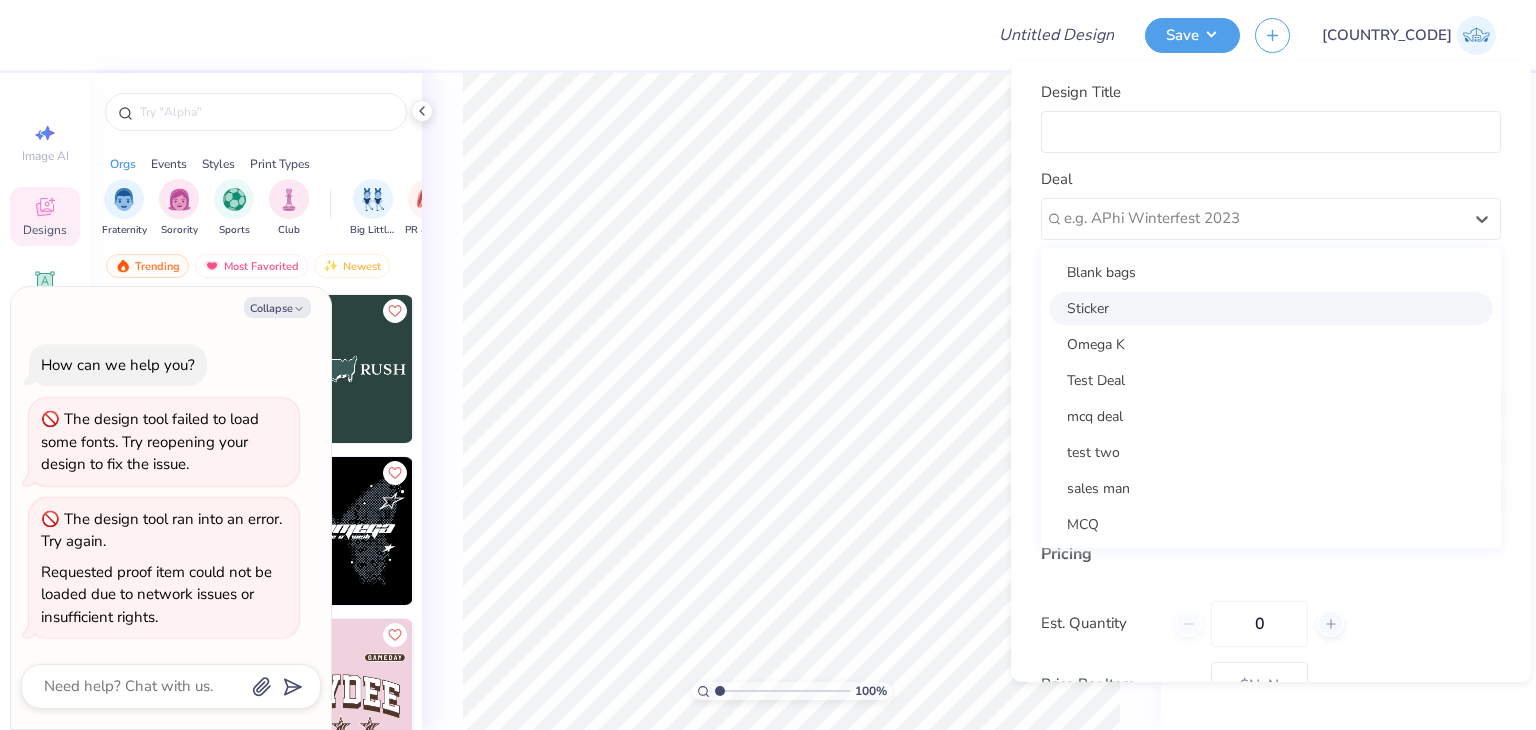 type on "[FIRST] [LAST]" 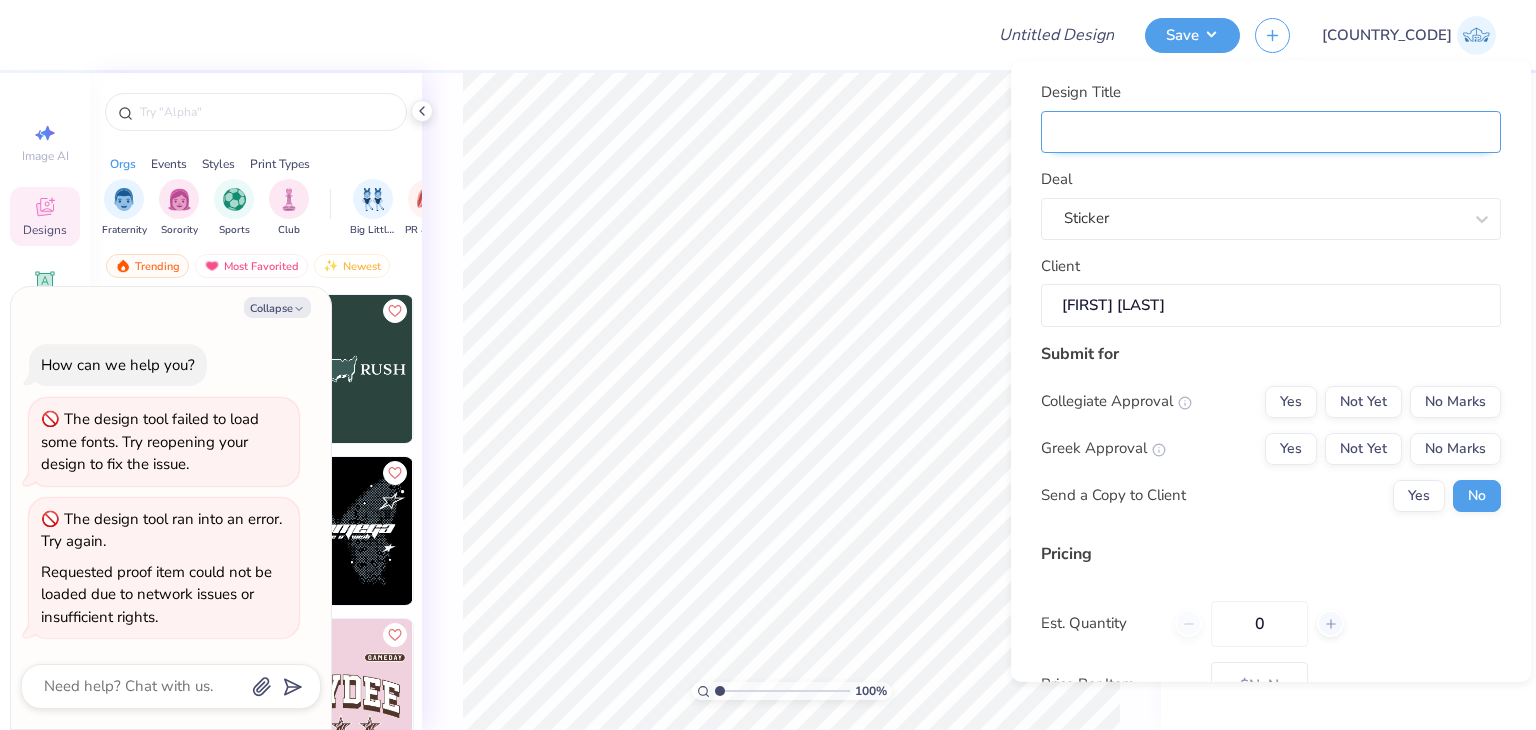 click on "Design Title" at bounding box center [1271, 131] 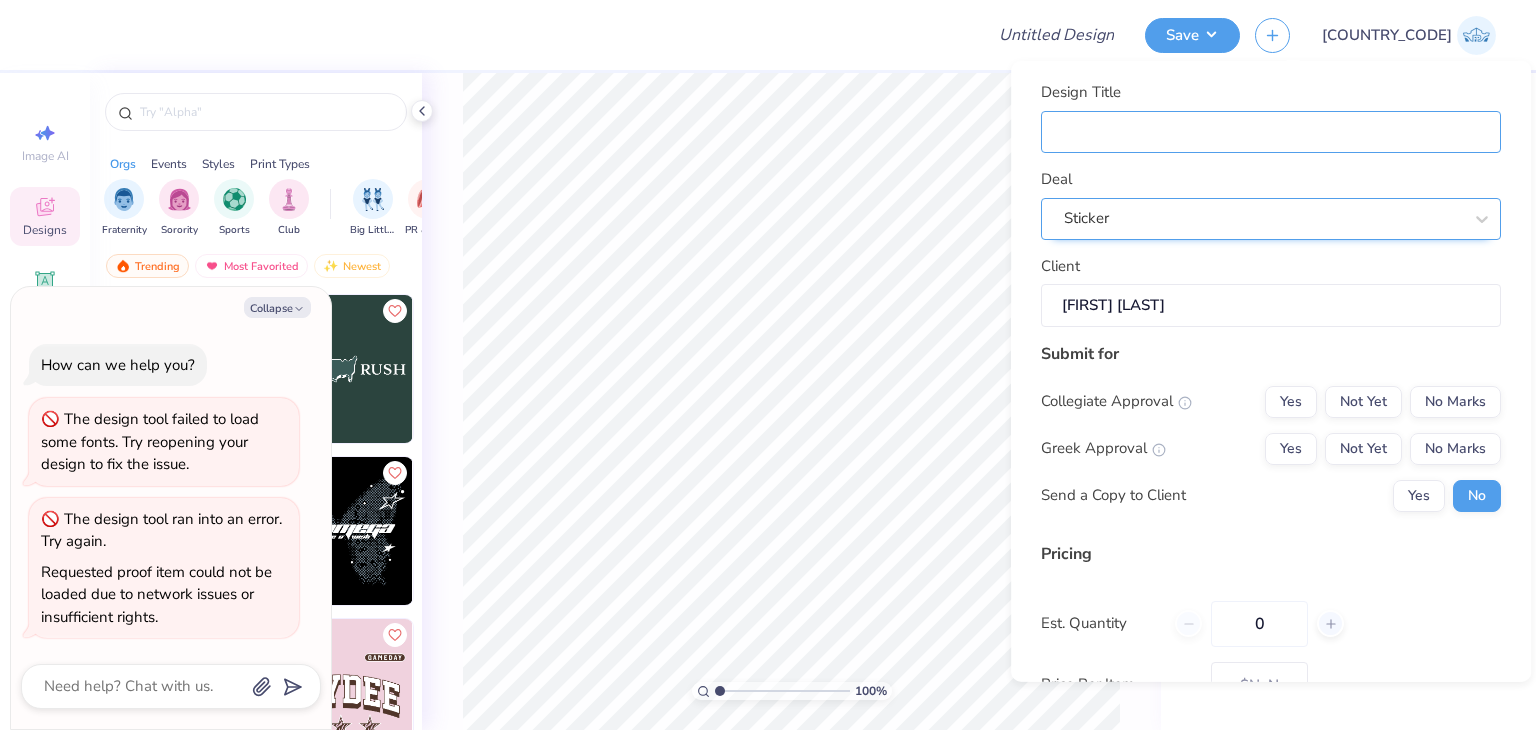 type on "a" 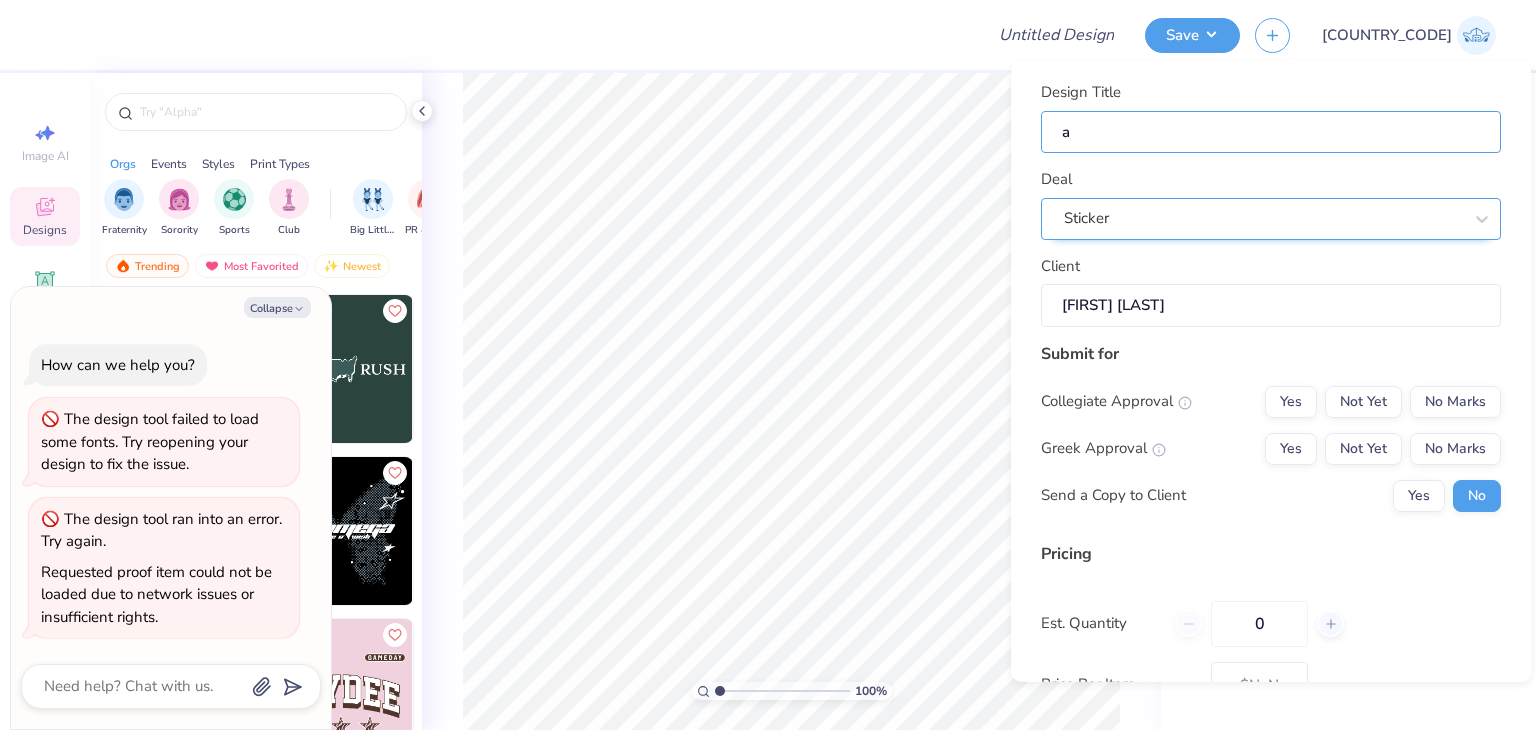 type on "as" 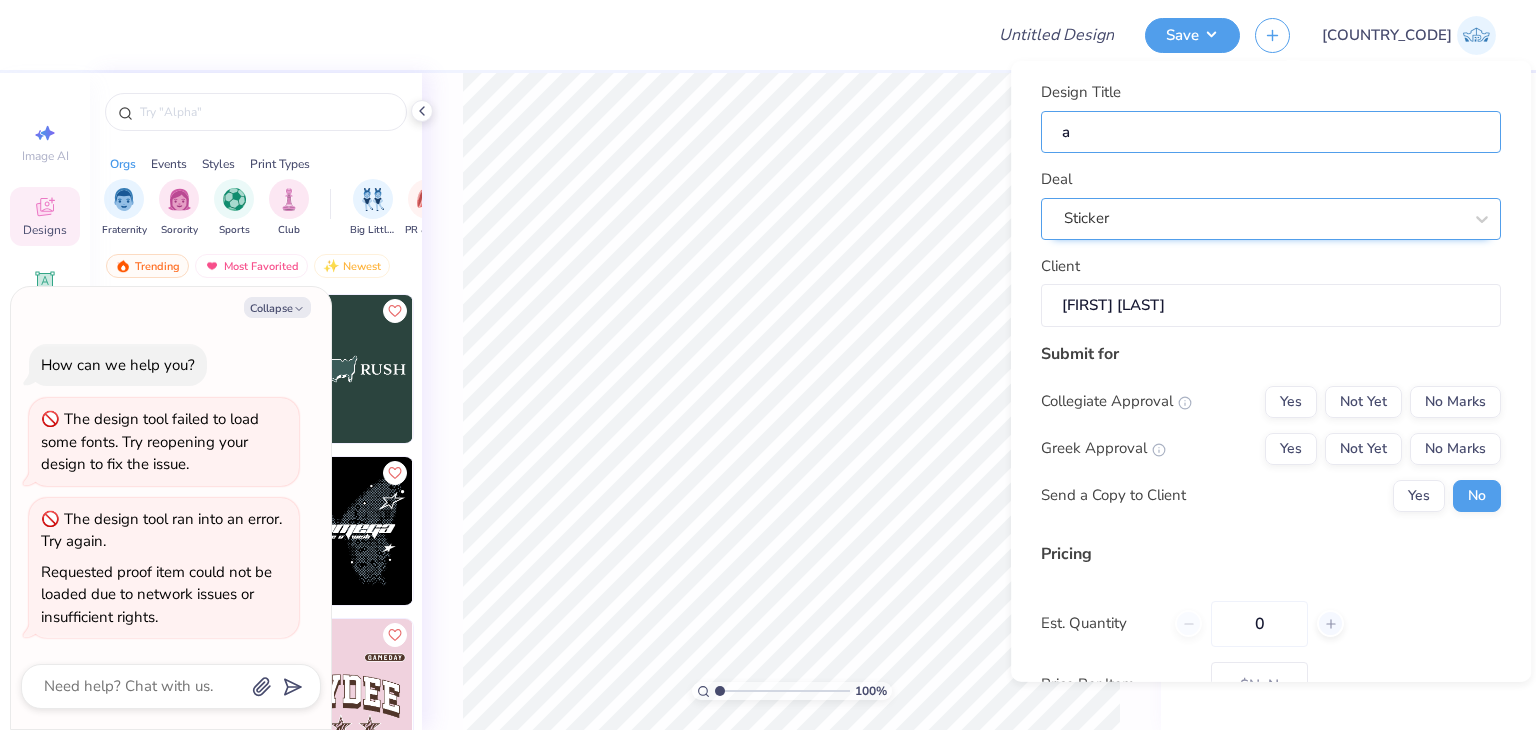type on "x" 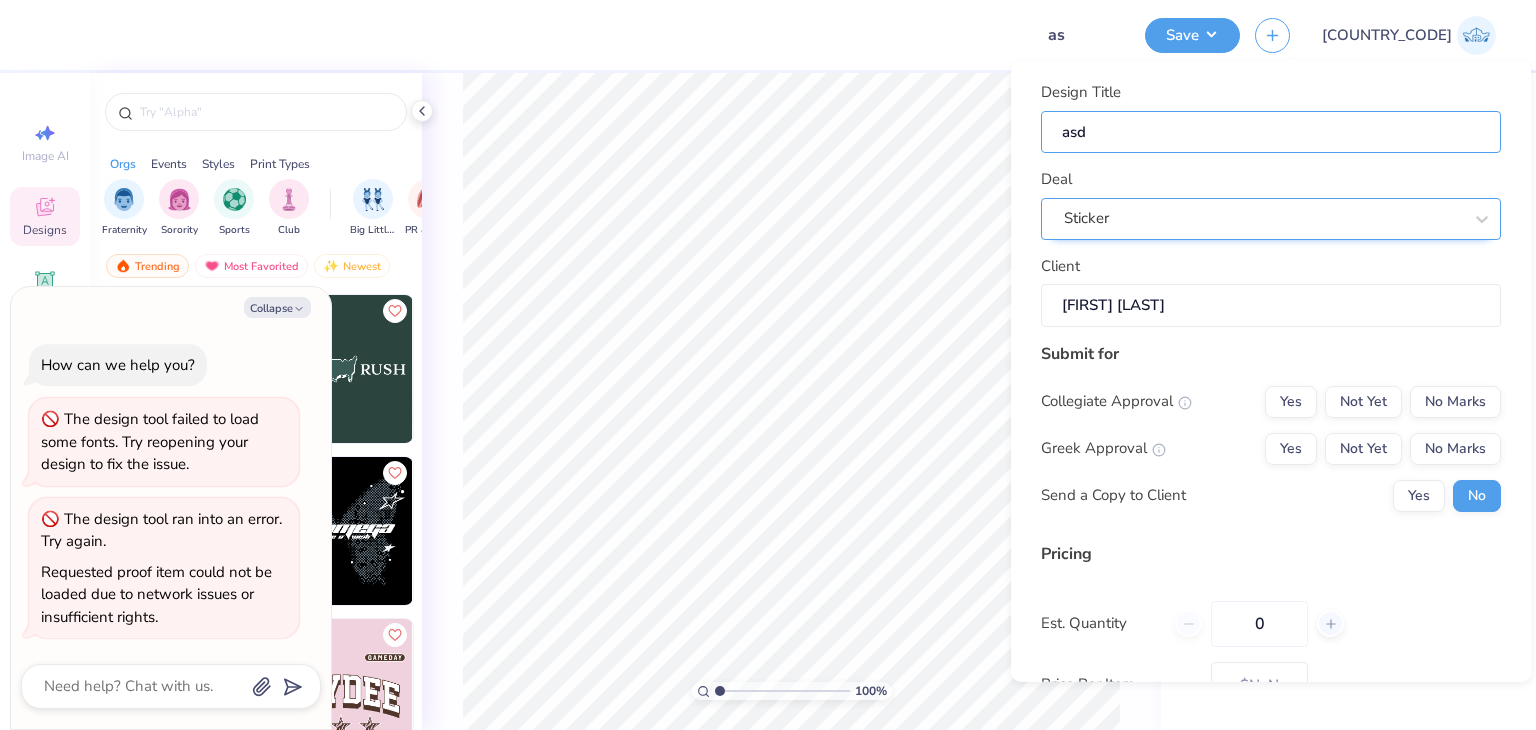 type on "asdf" 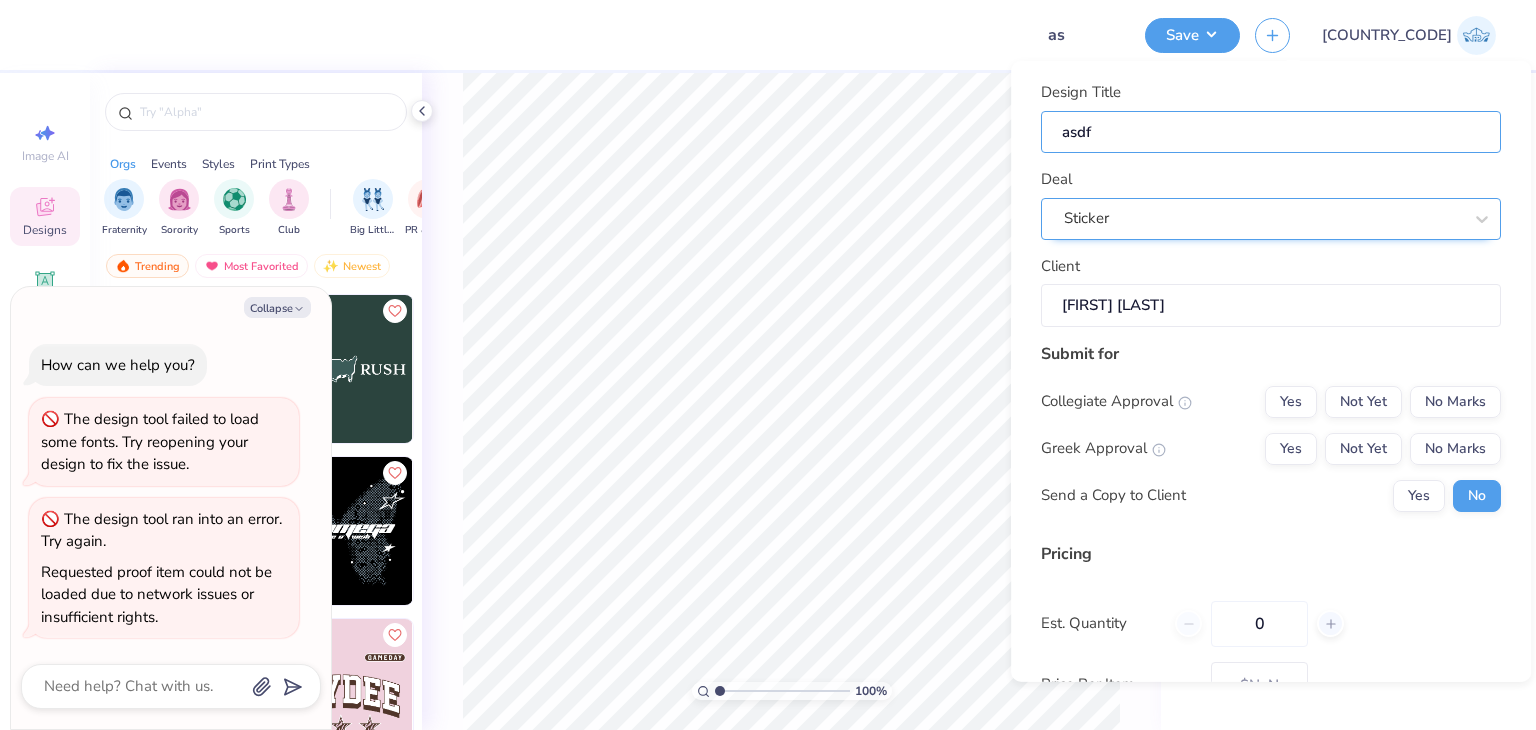 type on "asdf" 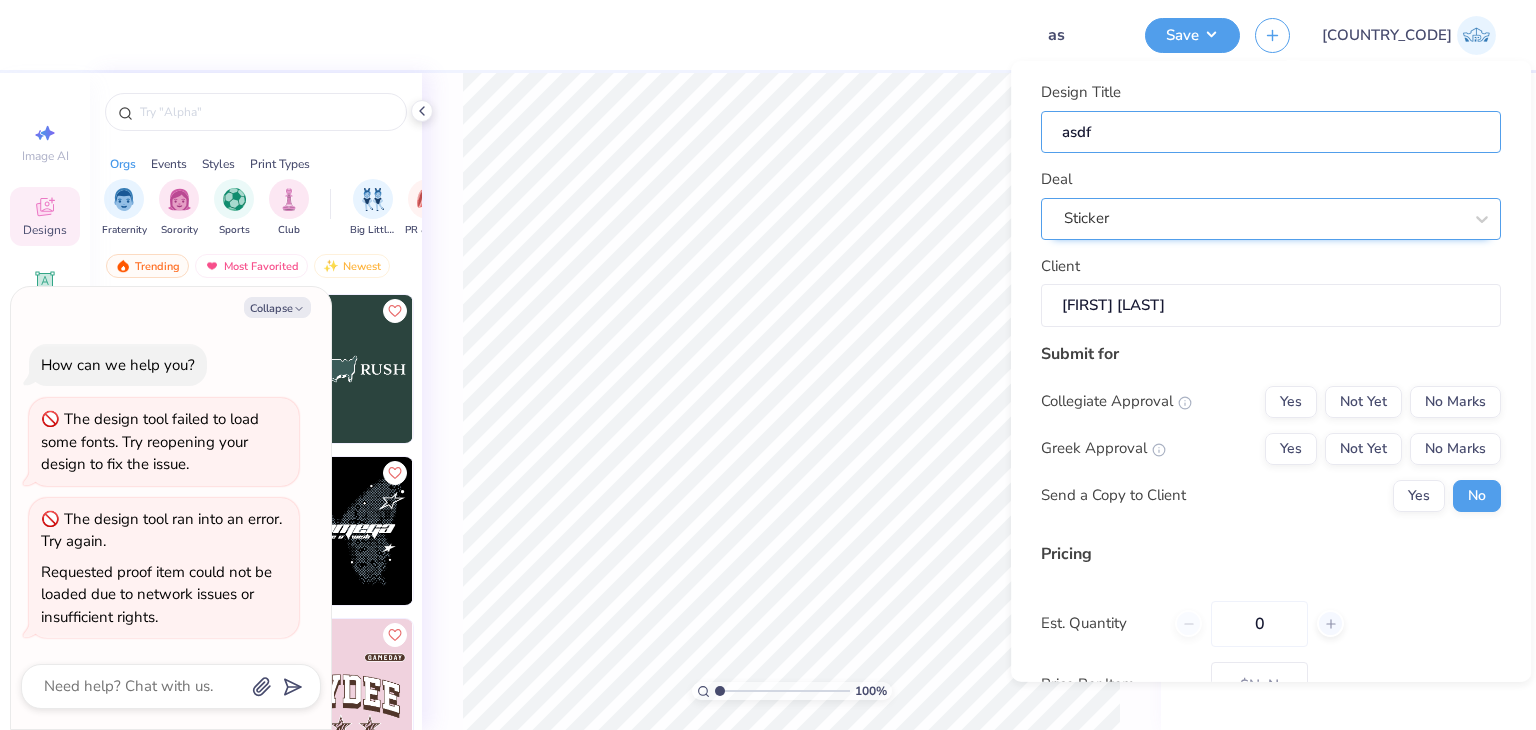 type on "x" 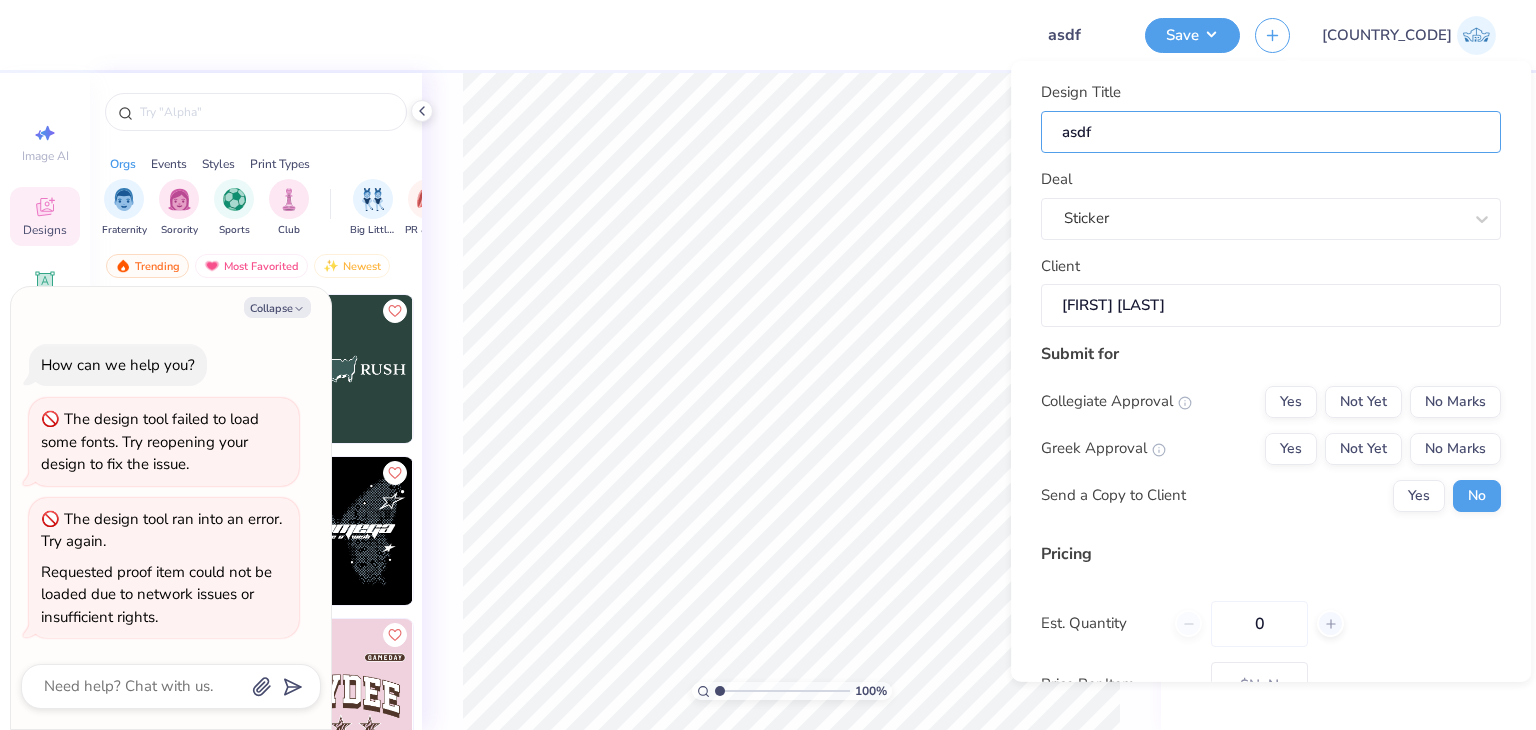 type on "asdfs" 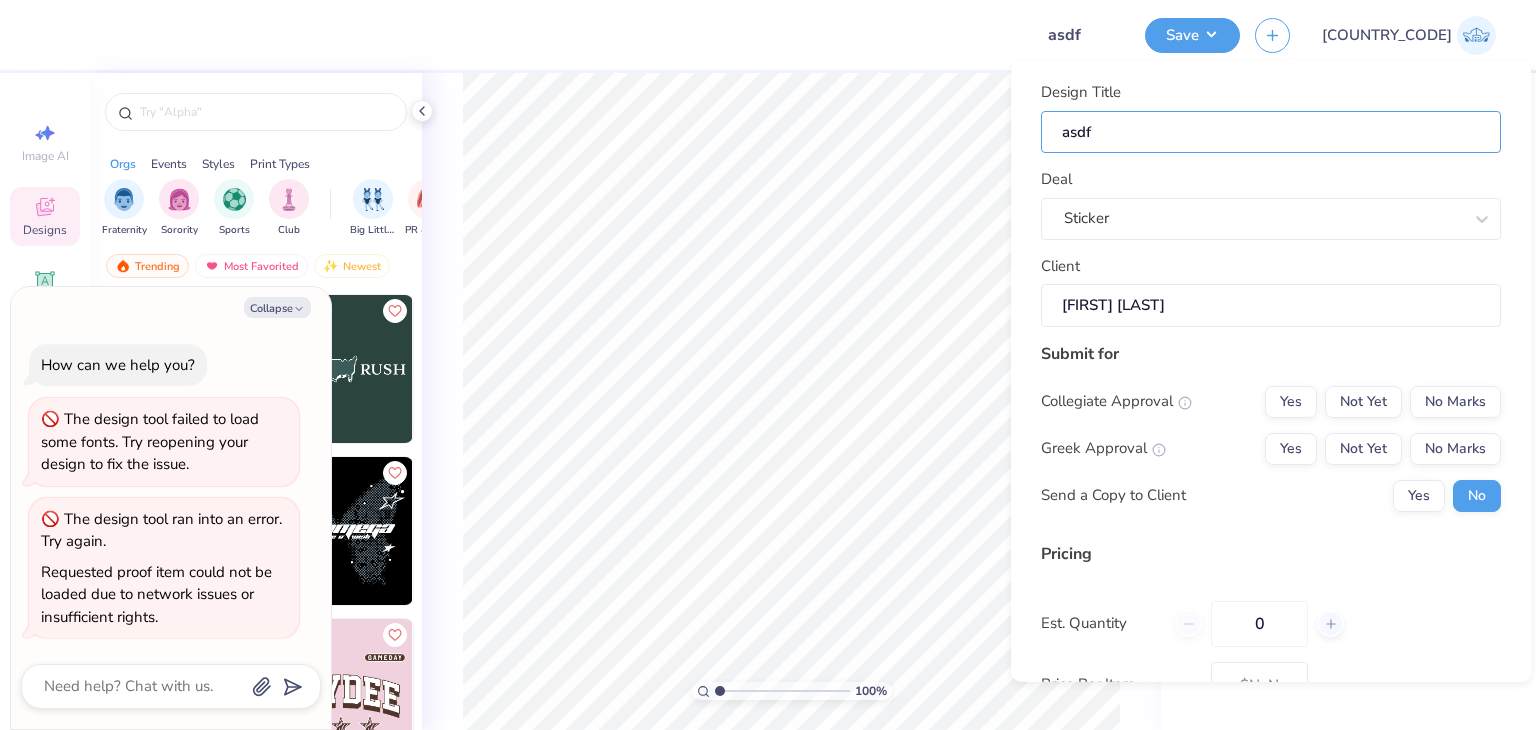 type on "x" 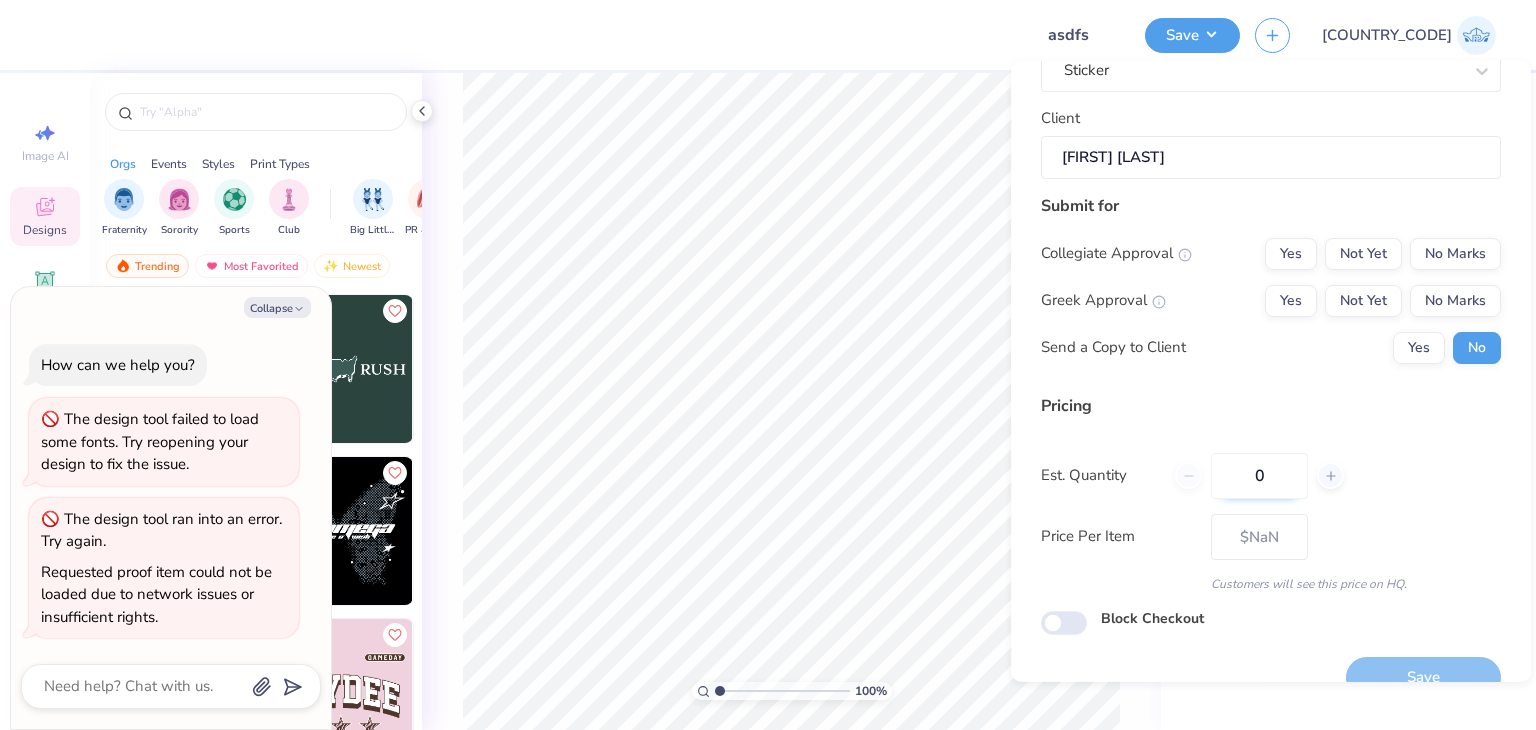 scroll, scrollTop: 183, scrollLeft: 0, axis: vertical 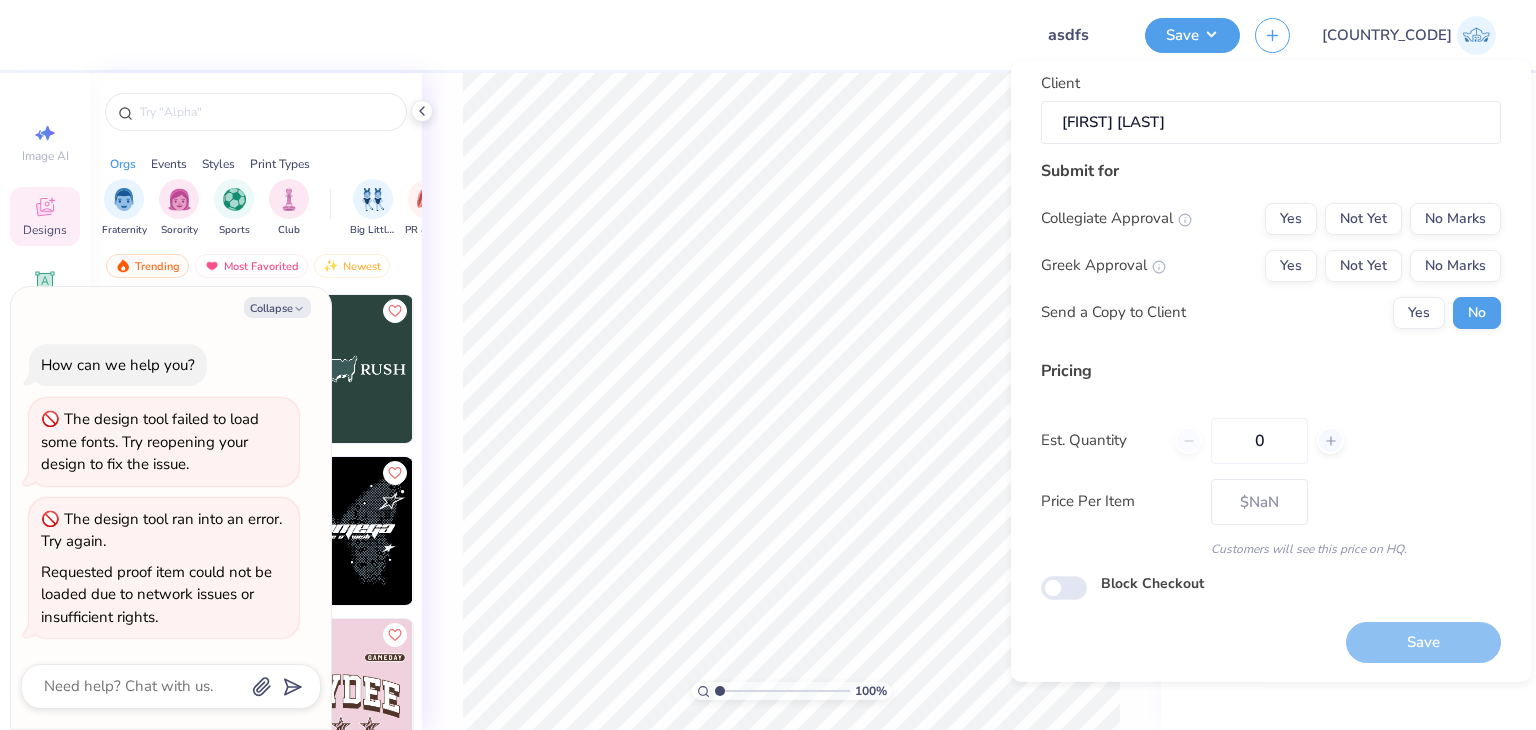 type on "asdfs" 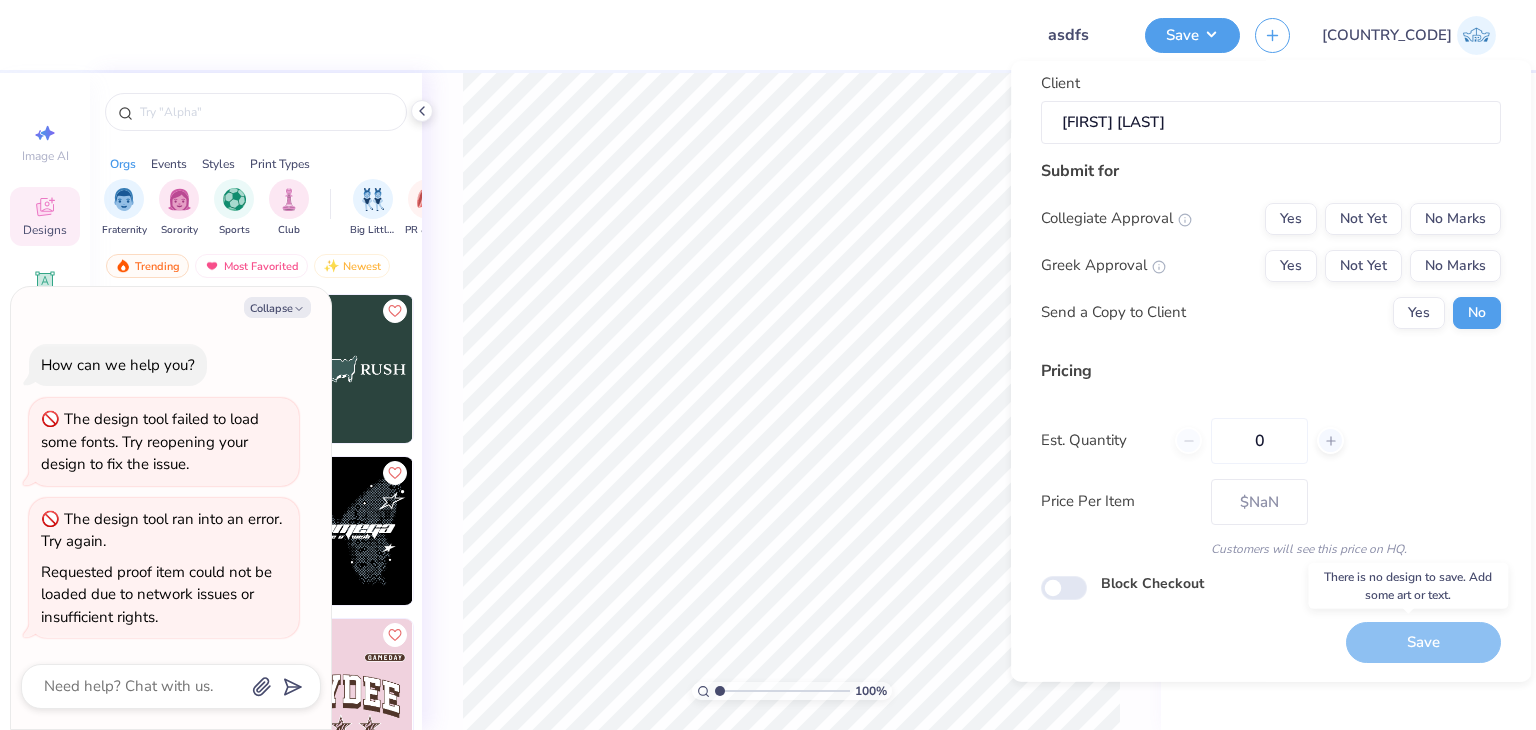 click on "Save" at bounding box center [1423, 642] 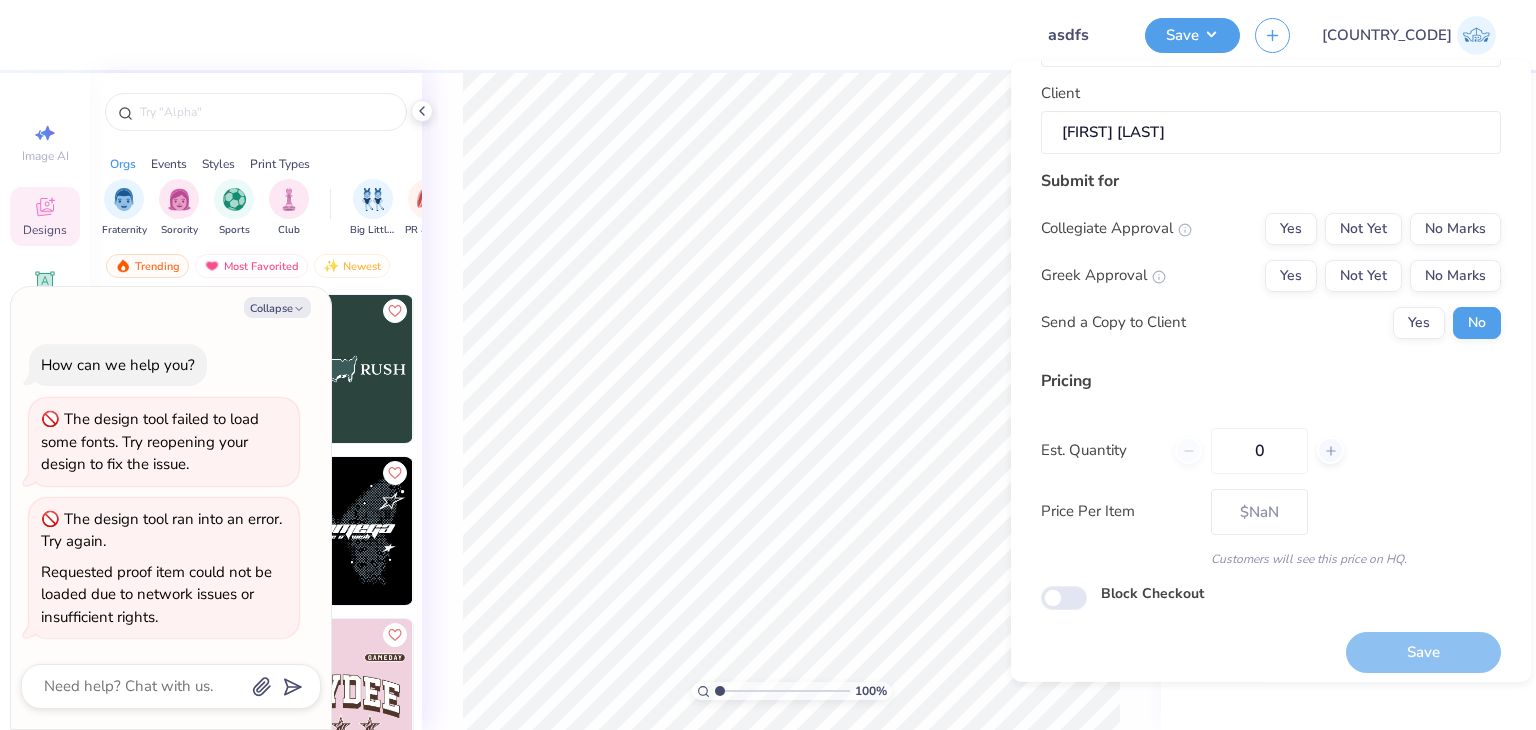 scroll, scrollTop: 183, scrollLeft: 0, axis: vertical 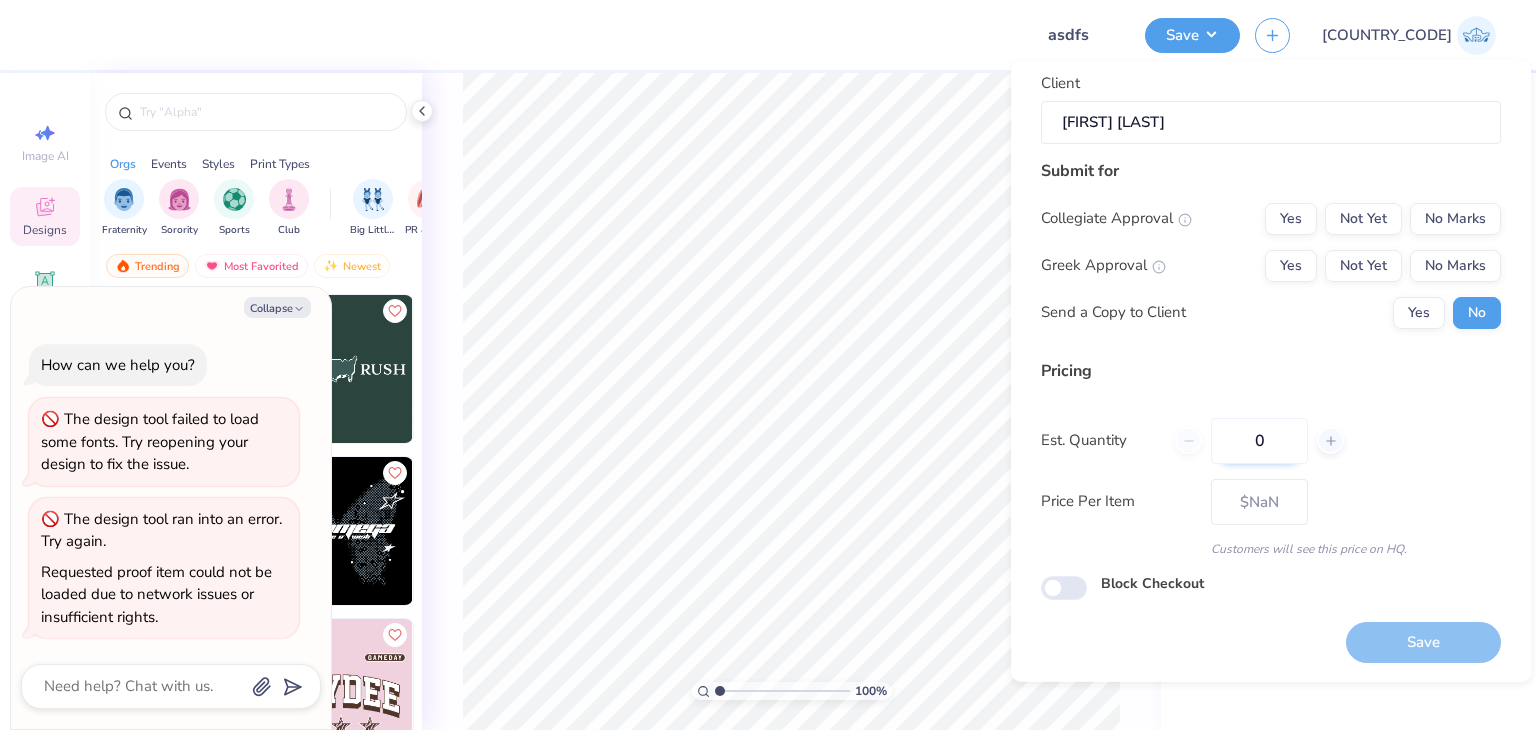 click on "0" at bounding box center [1259, 440] 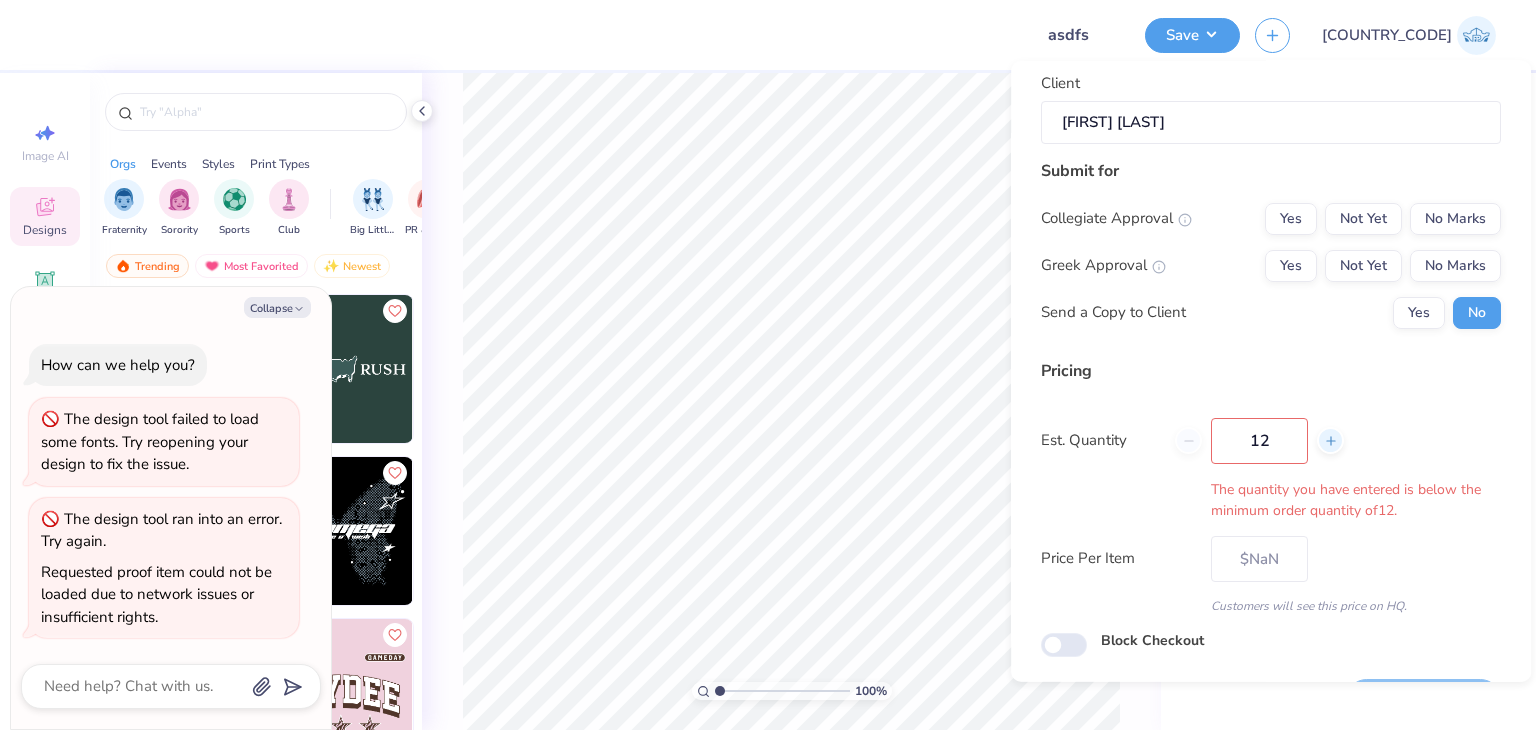 click 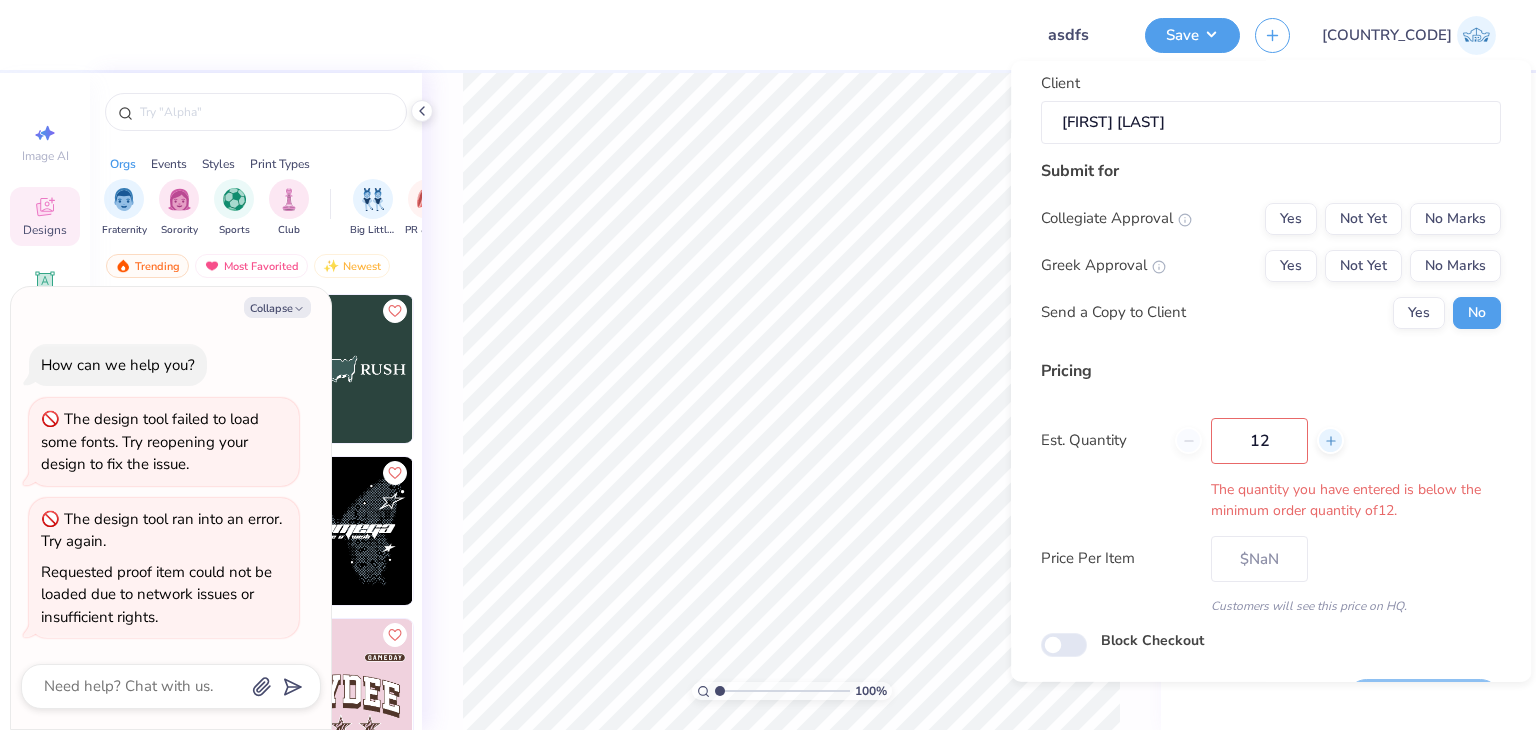 type on "13" 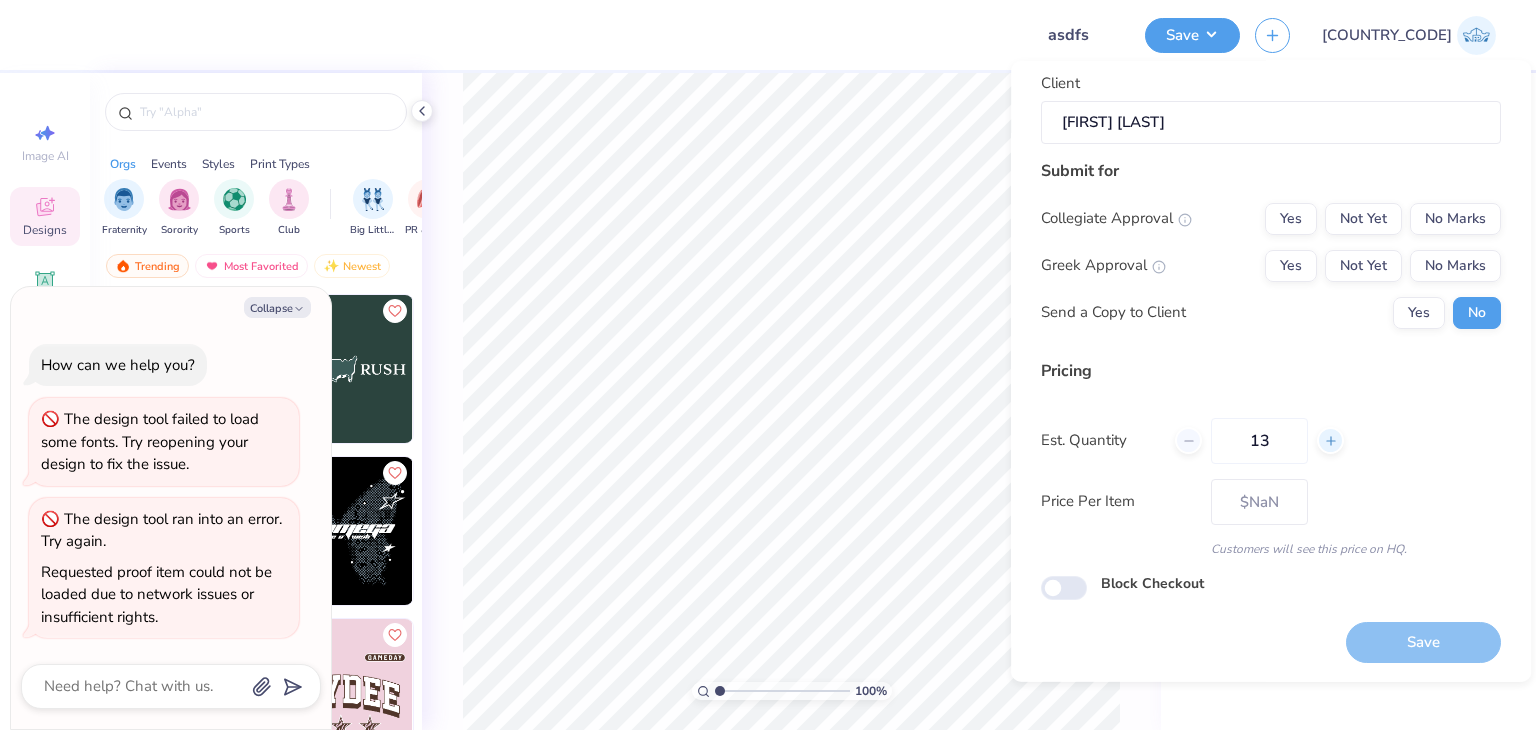type on "– –" 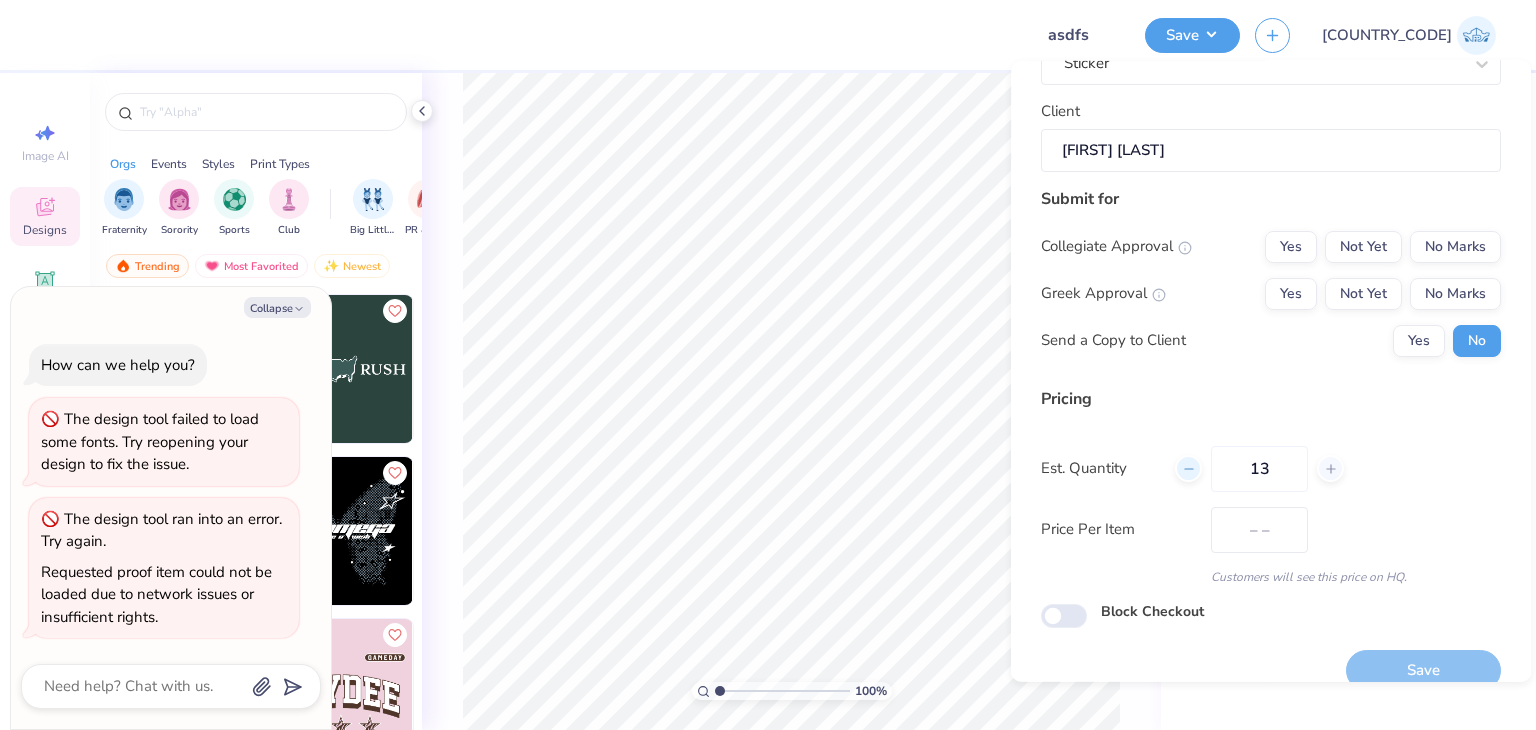 scroll, scrollTop: 0, scrollLeft: 0, axis: both 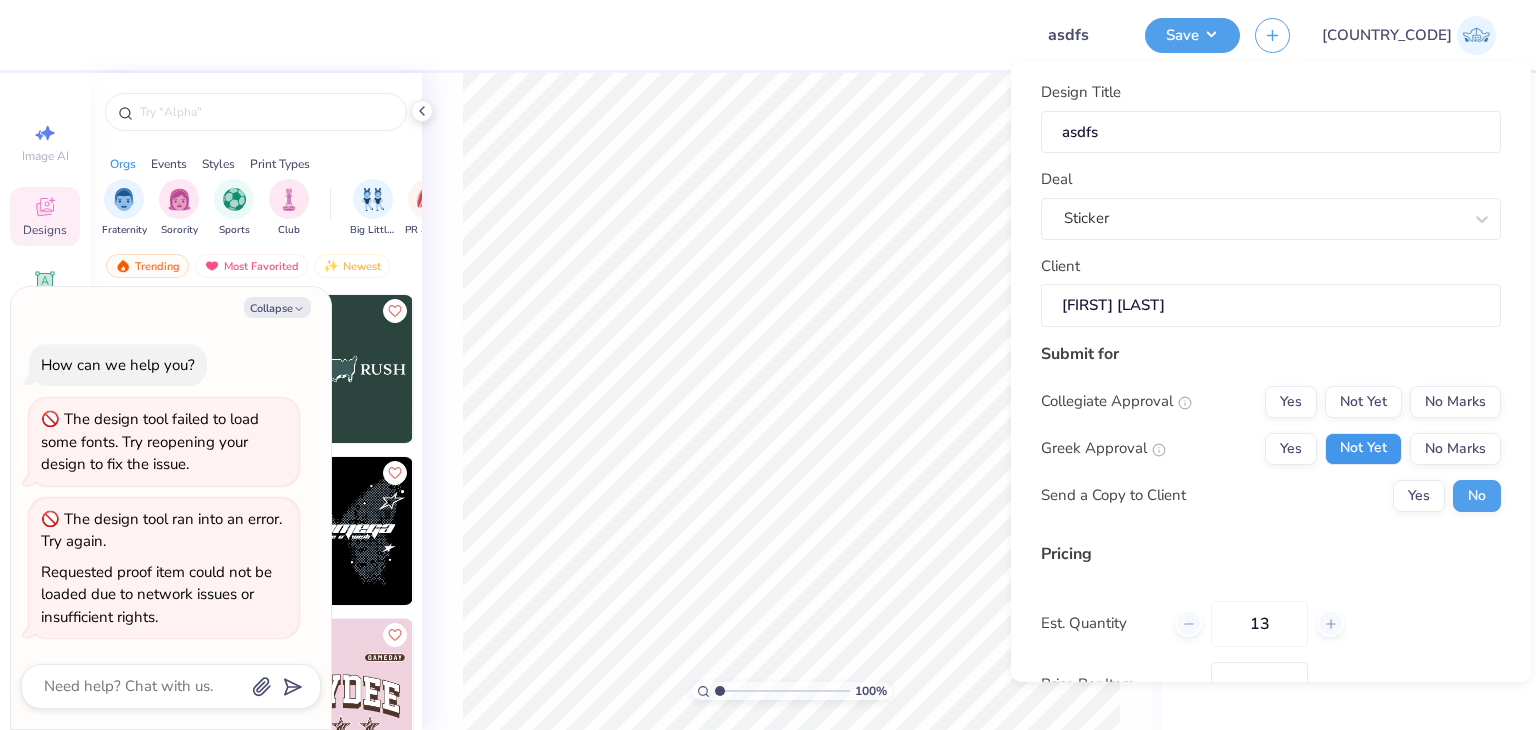 click on "Not Yet" at bounding box center (1363, 448) 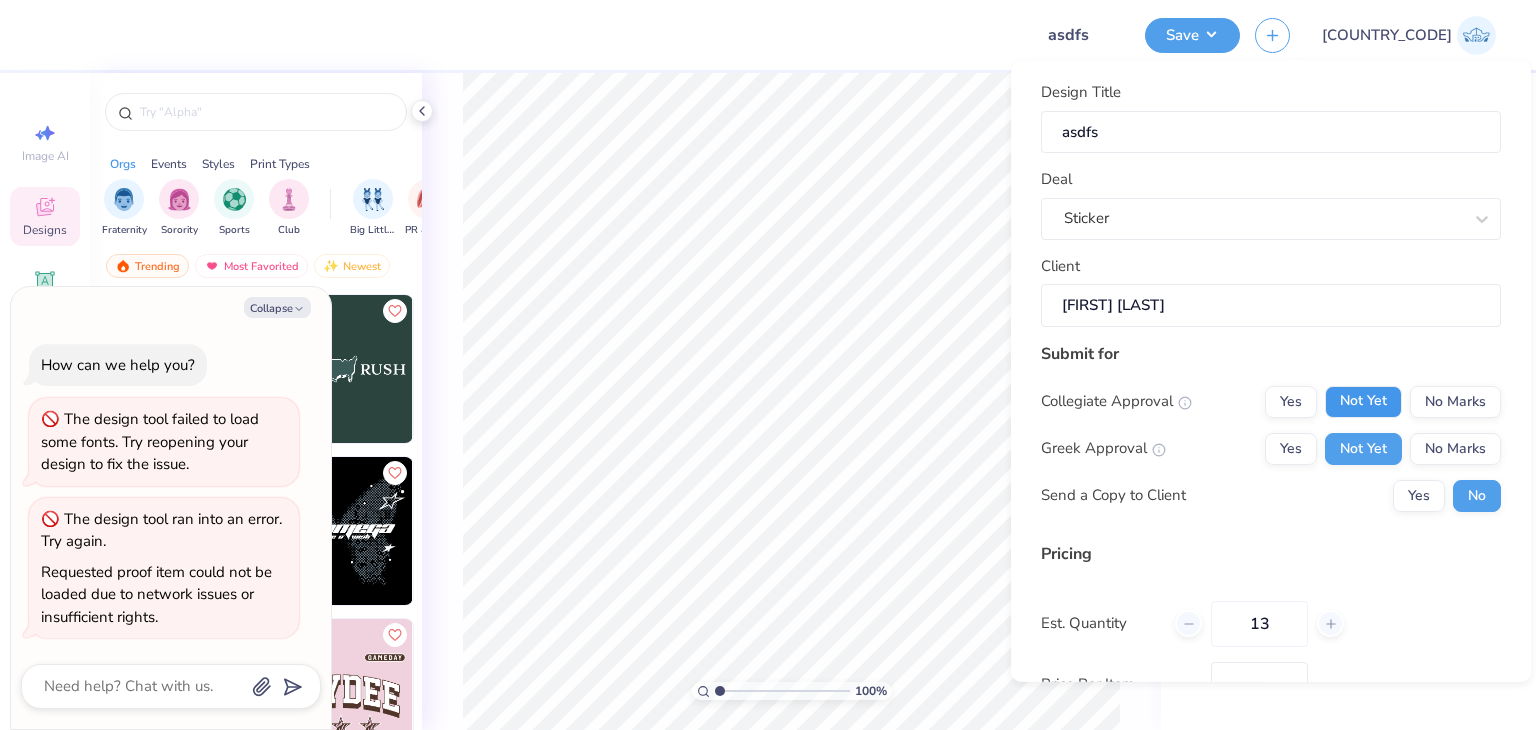 click on "Not Yet" at bounding box center [1363, 401] 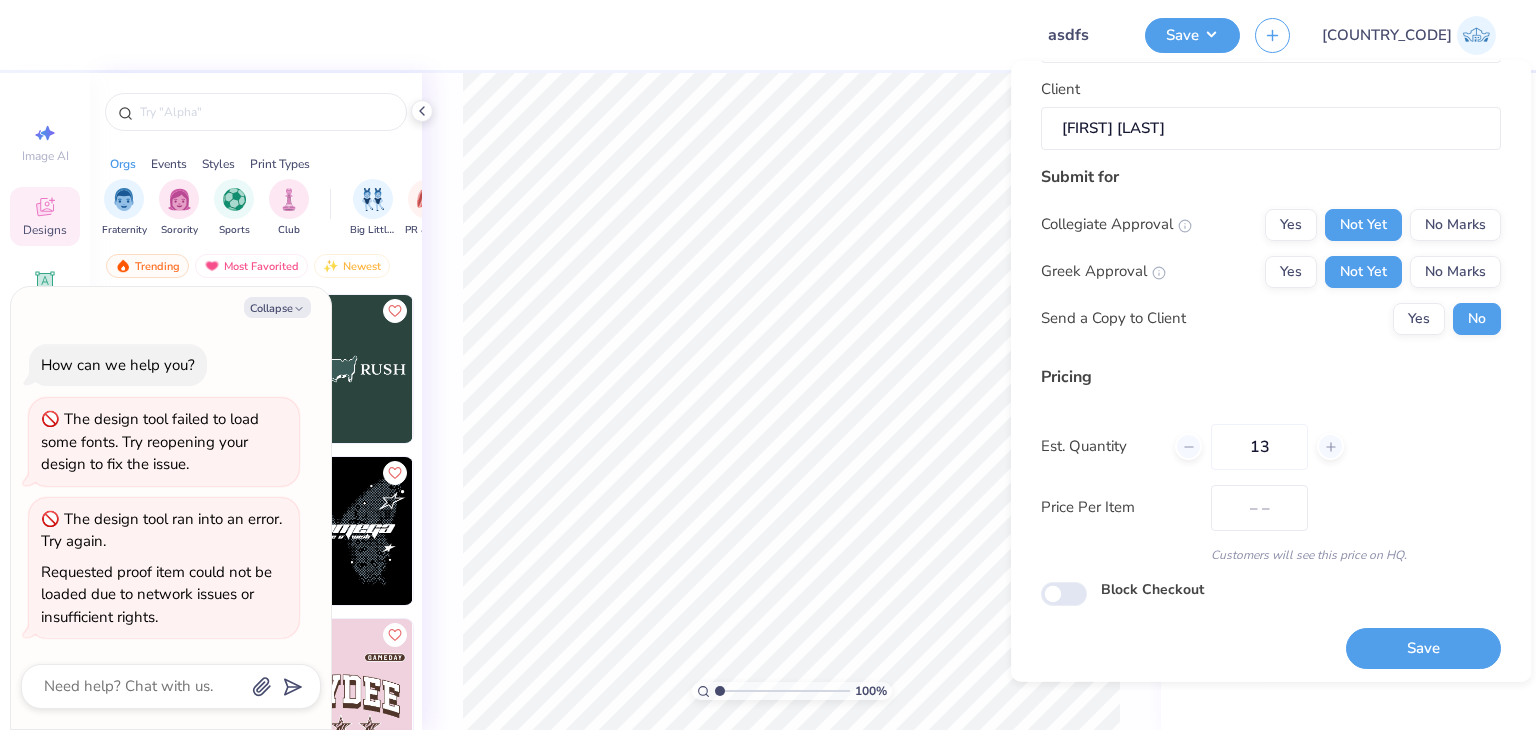 scroll, scrollTop: 183, scrollLeft: 0, axis: vertical 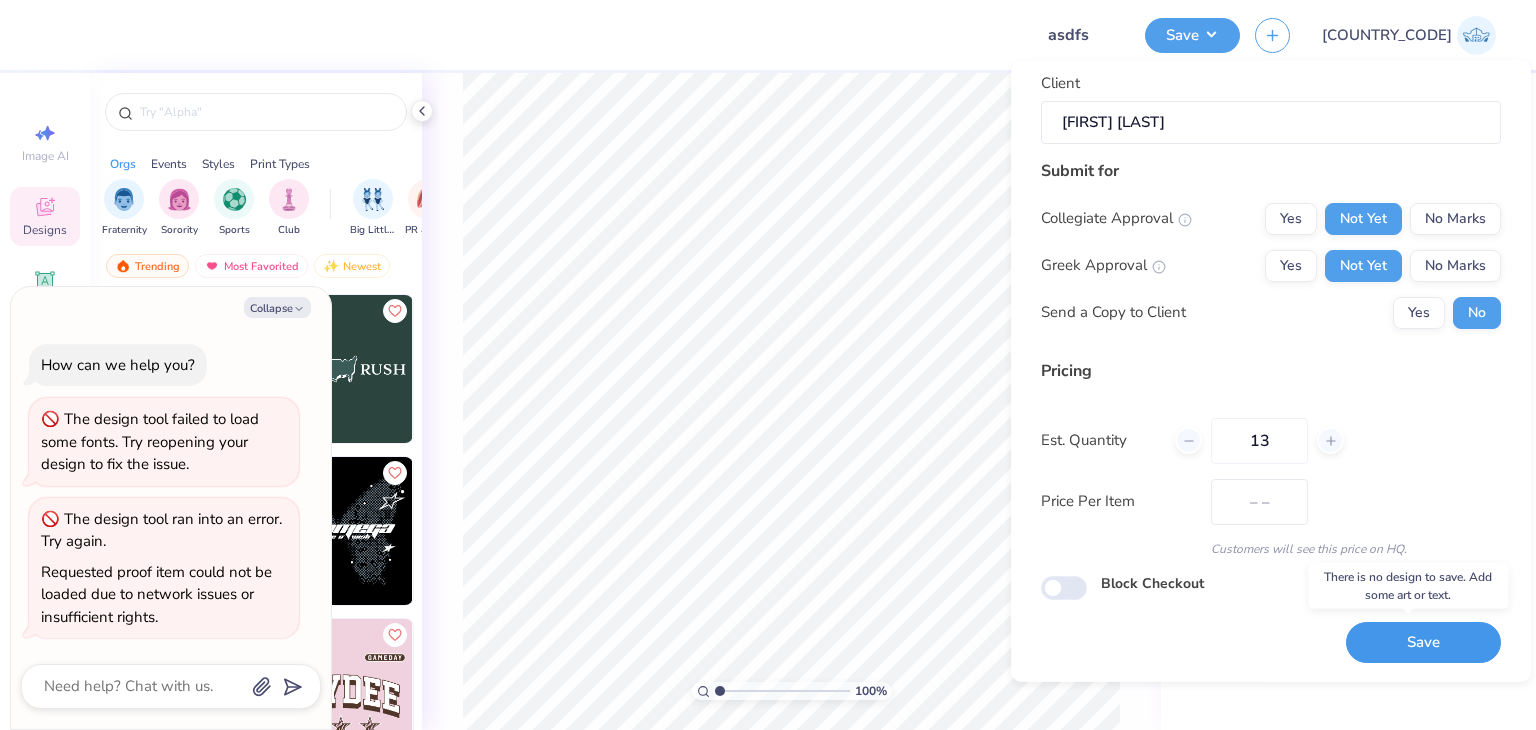 click on "Save" at bounding box center [1423, 642] 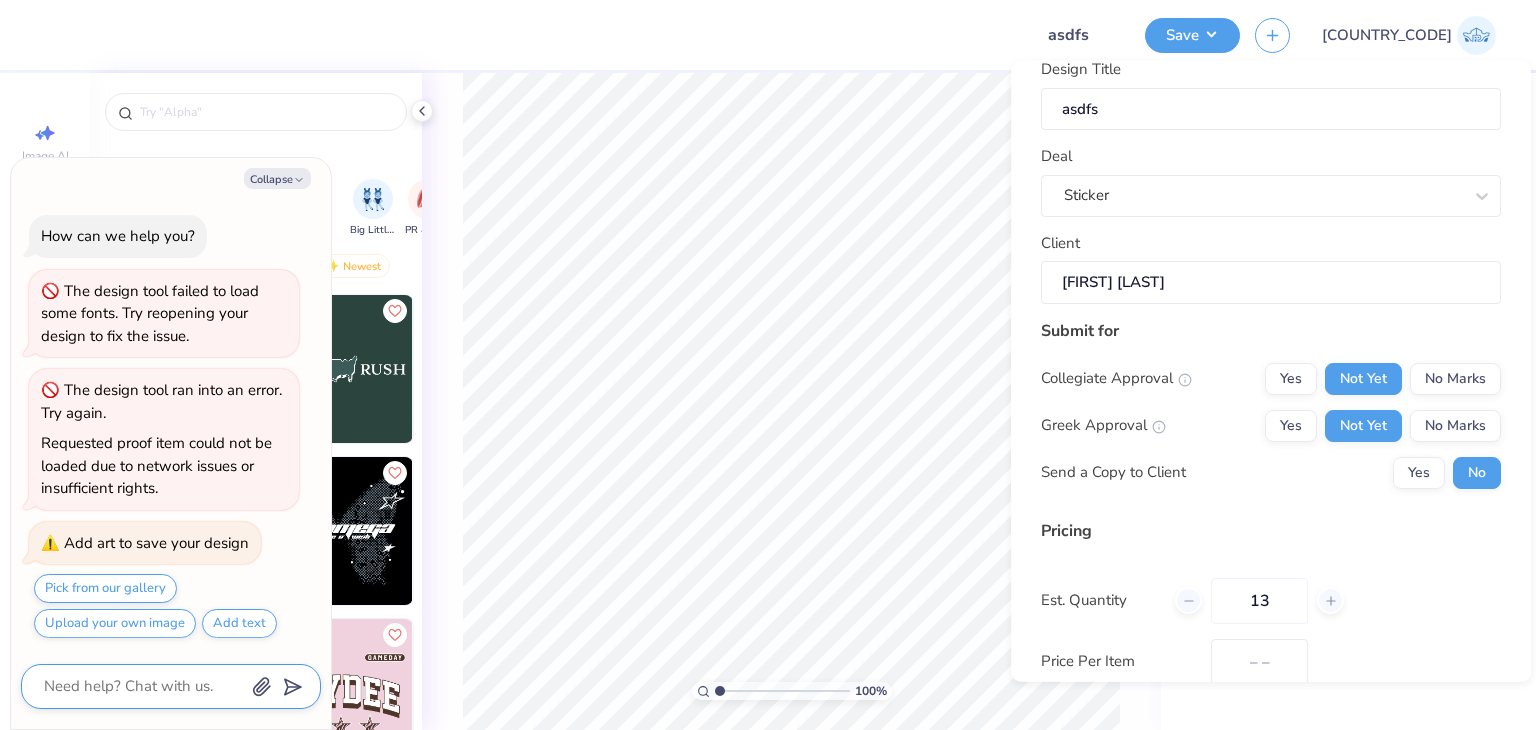 scroll, scrollTop: 0, scrollLeft: 0, axis: both 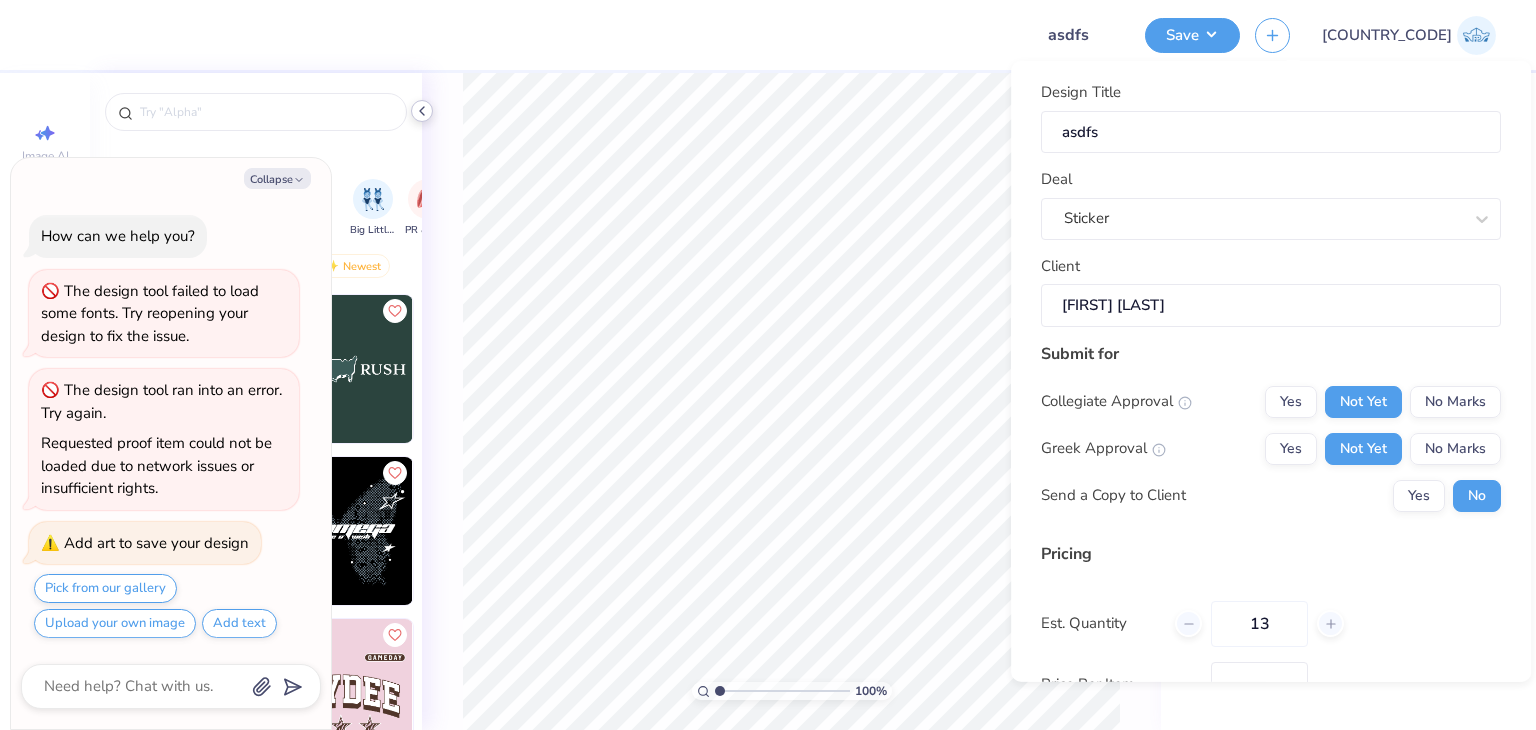 click 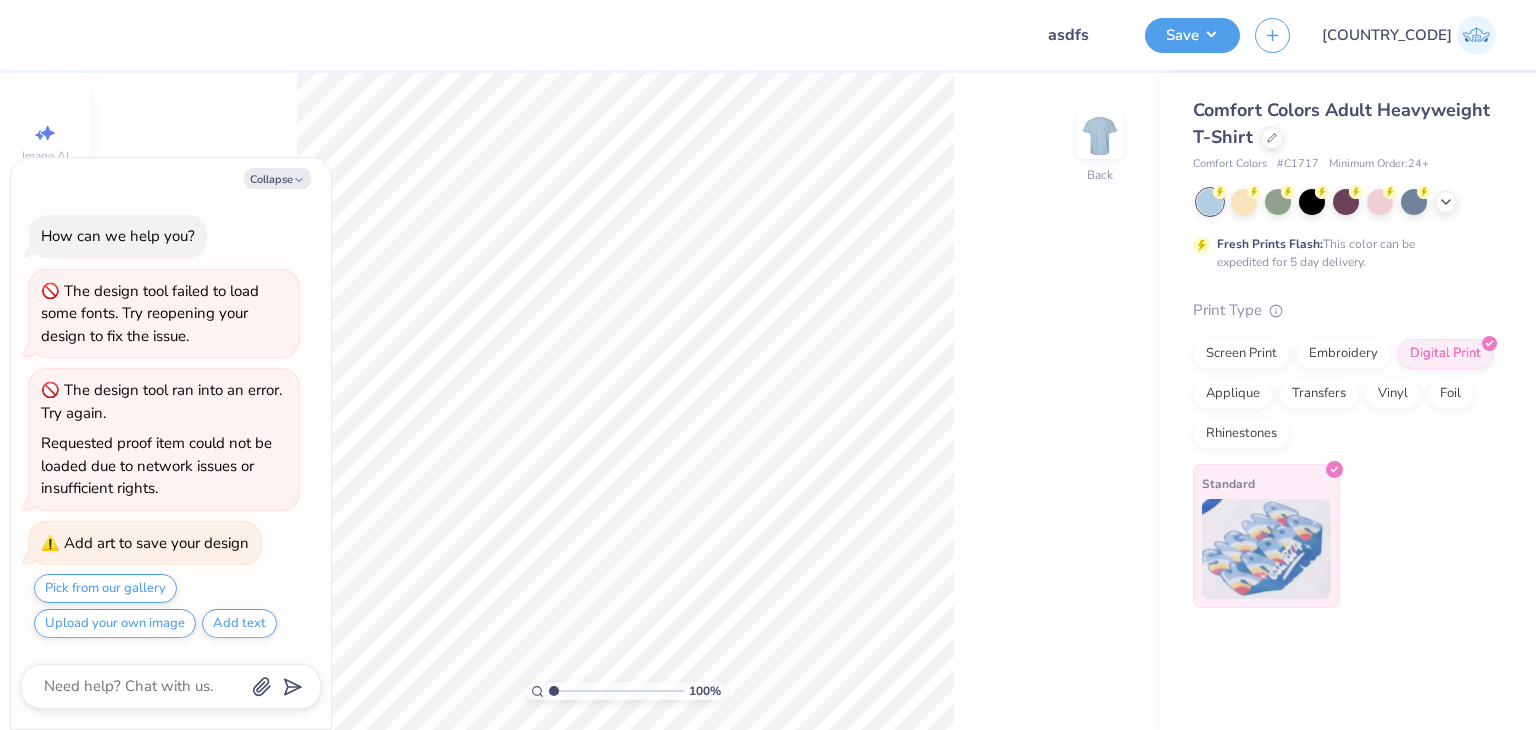 click at bounding box center (1266, 549) 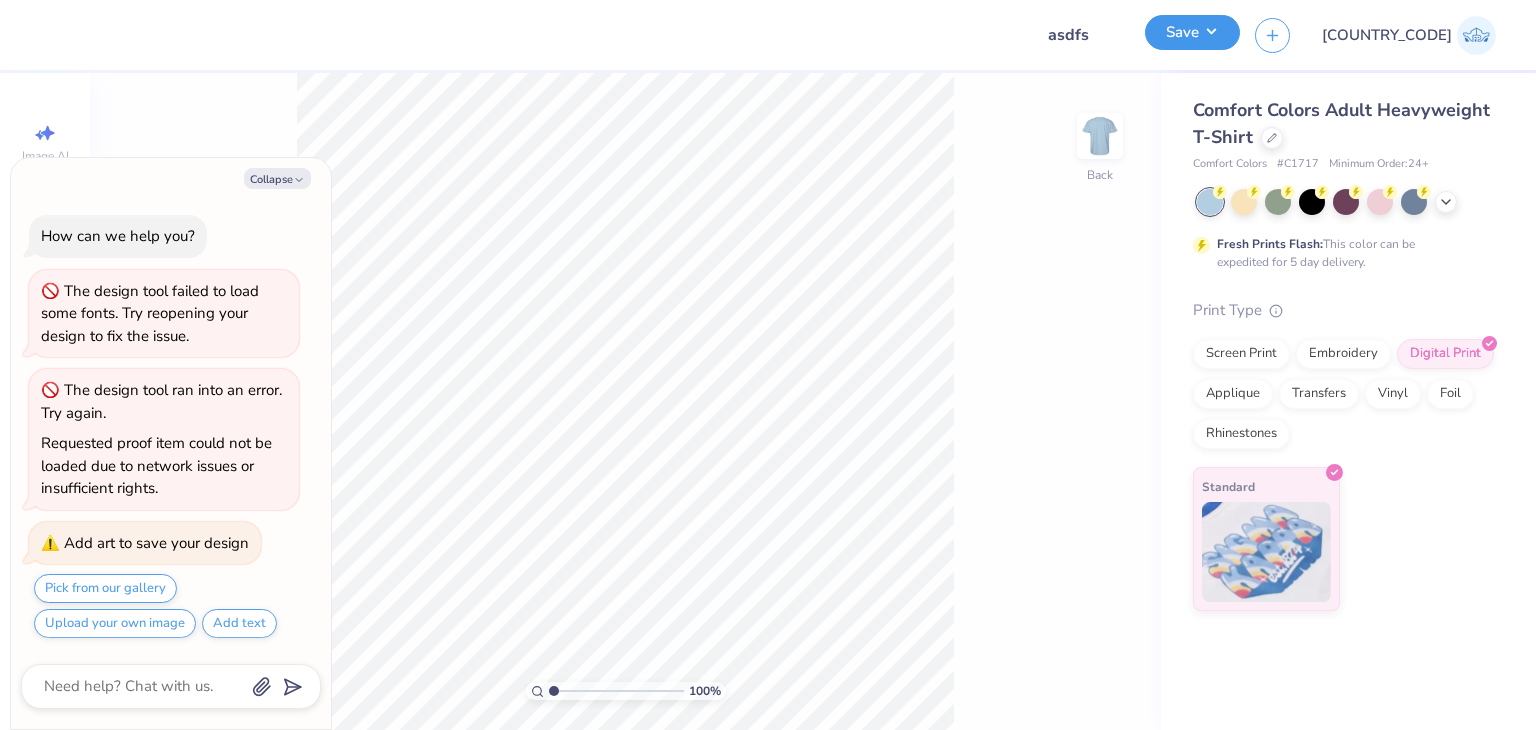 click on "Save" at bounding box center [1192, 32] 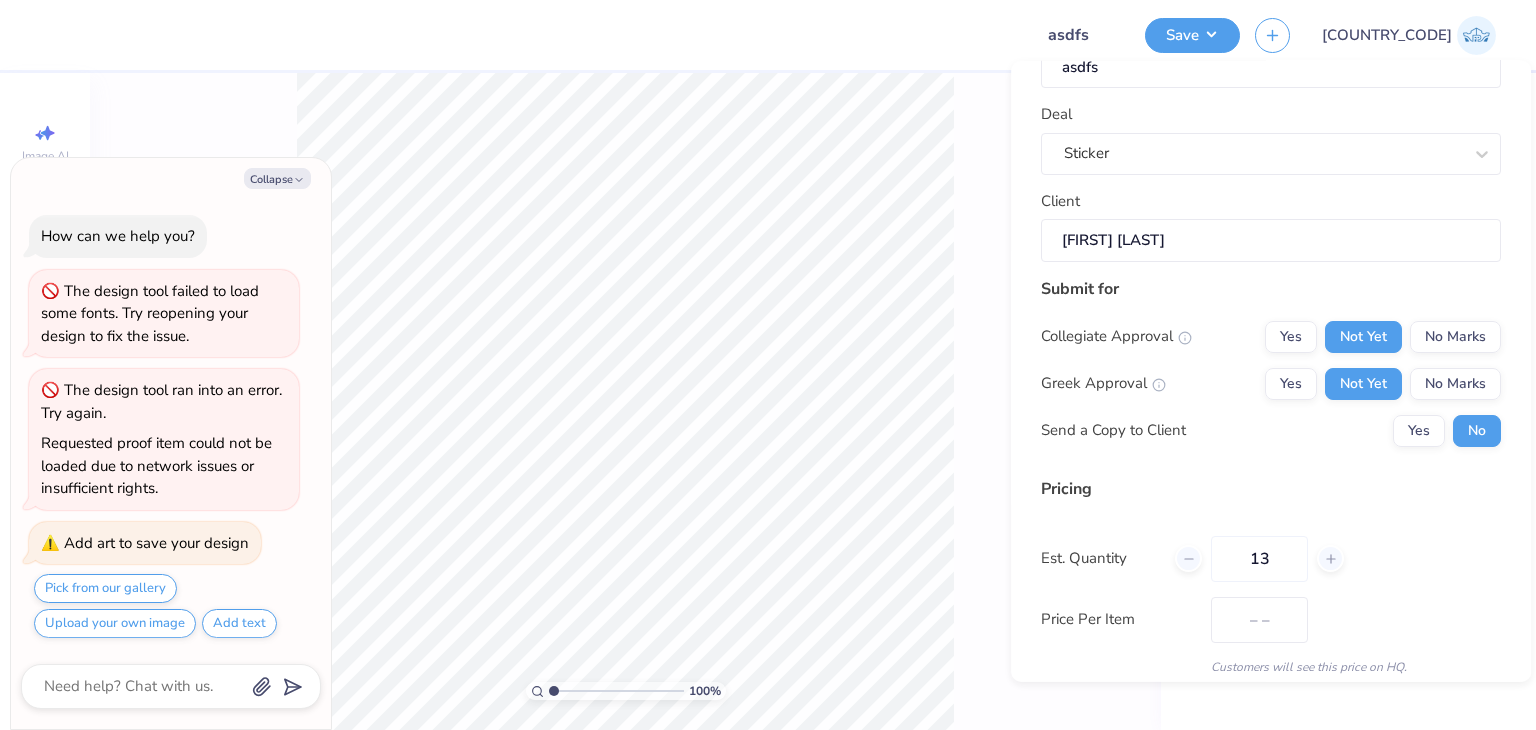 scroll, scrollTop: 183, scrollLeft: 0, axis: vertical 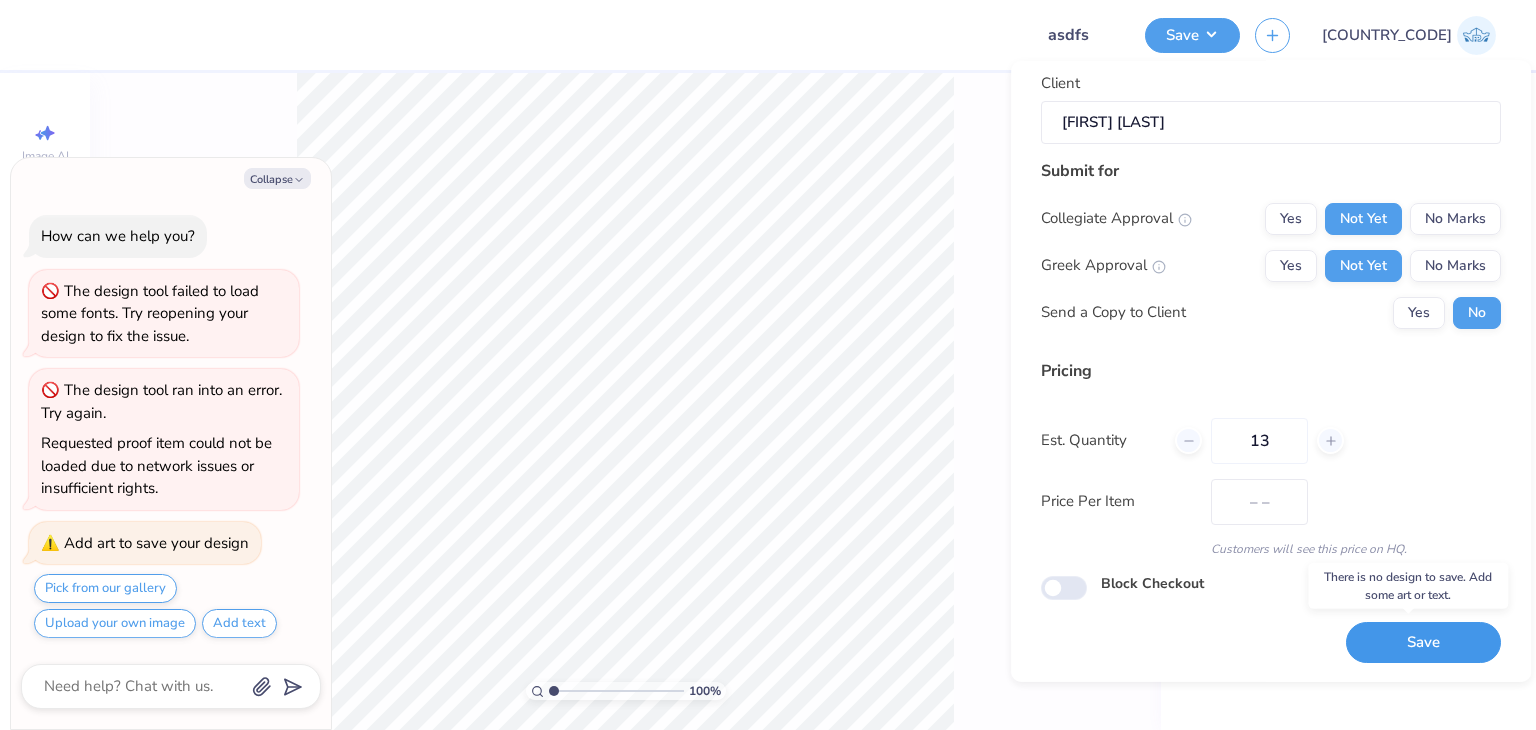 click on "Save" at bounding box center (1423, 642) 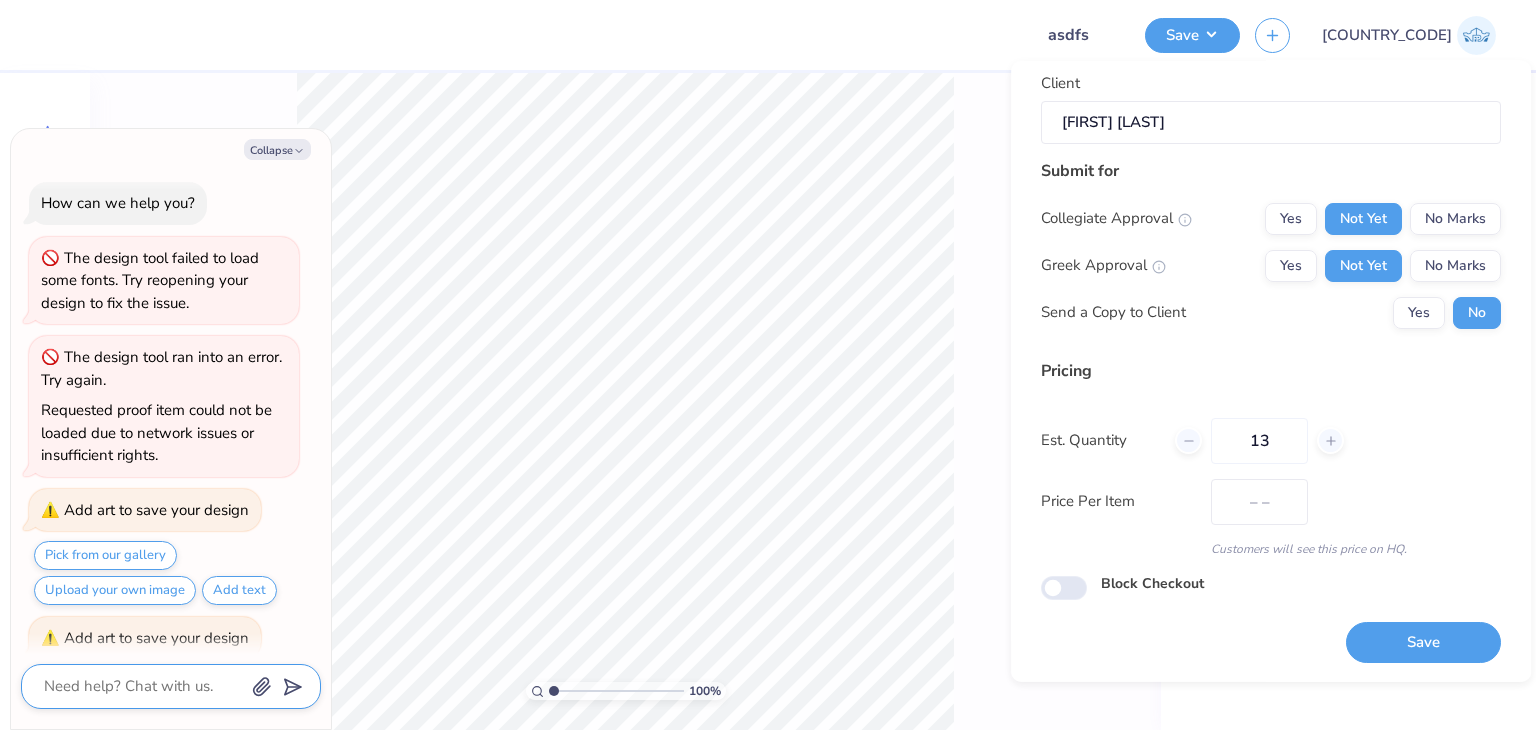 scroll, scrollTop: 0, scrollLeft: 0, axis: both 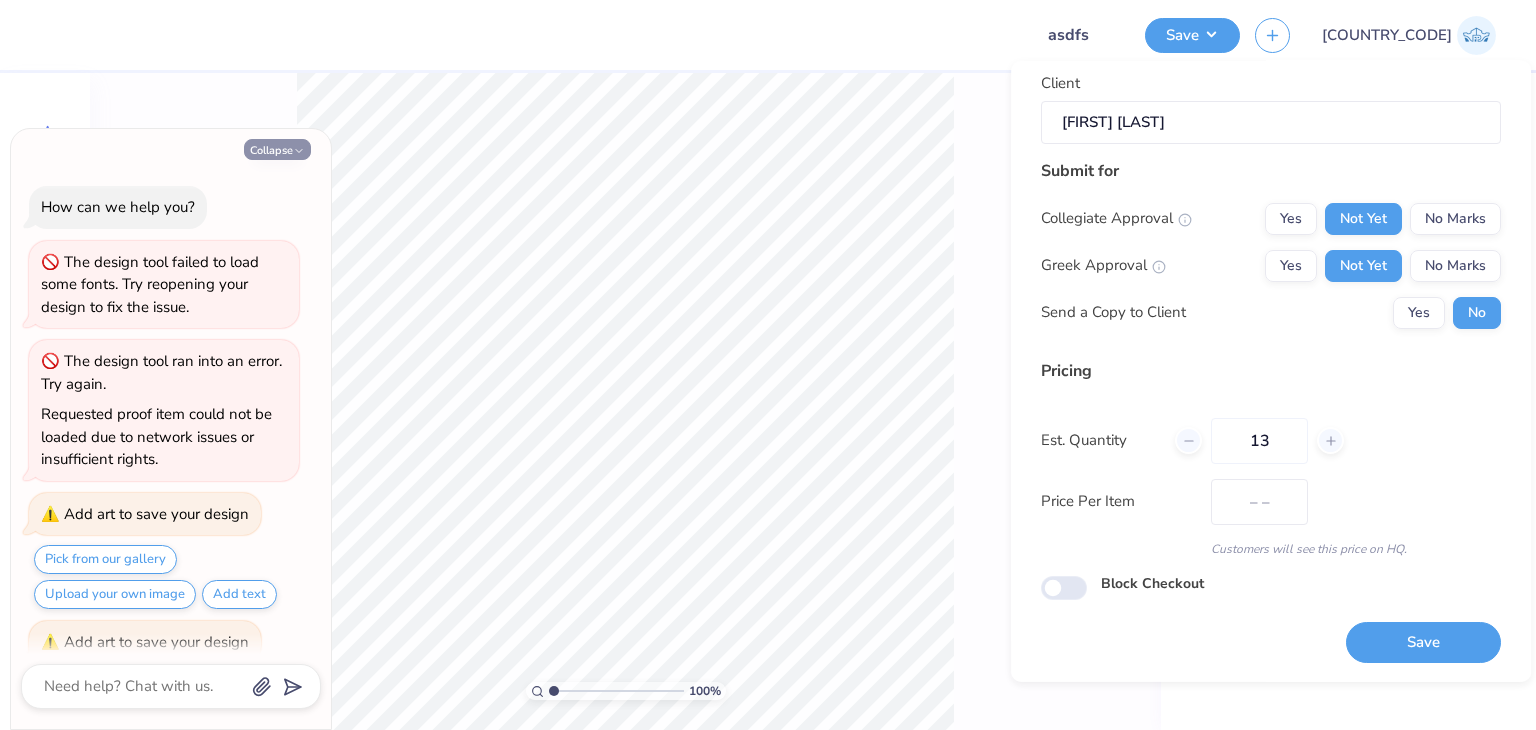 click on "Collapse" at bounding box center [277, 149] 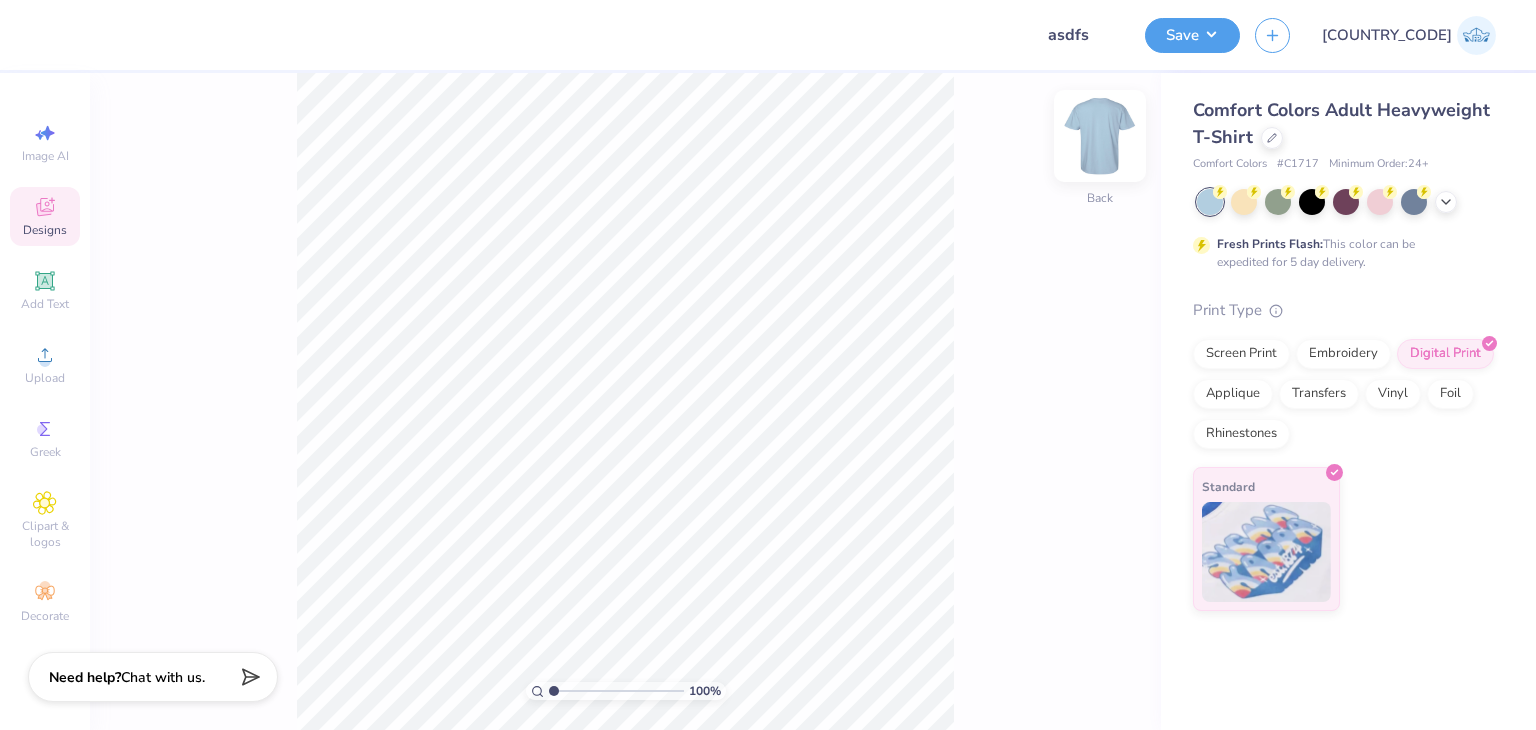 click at bounding box center [1100, 136] 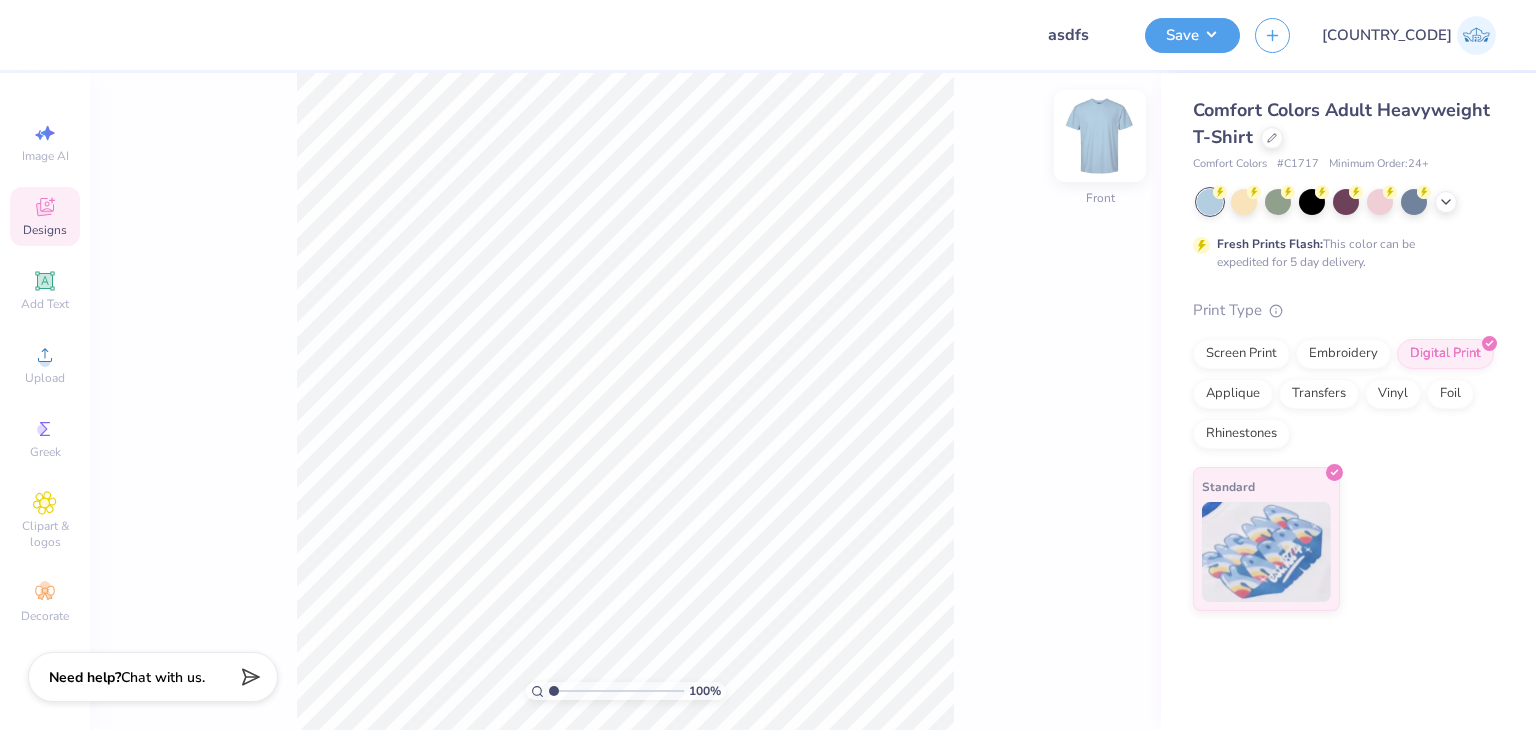 click at bounding box center [1100, 136] 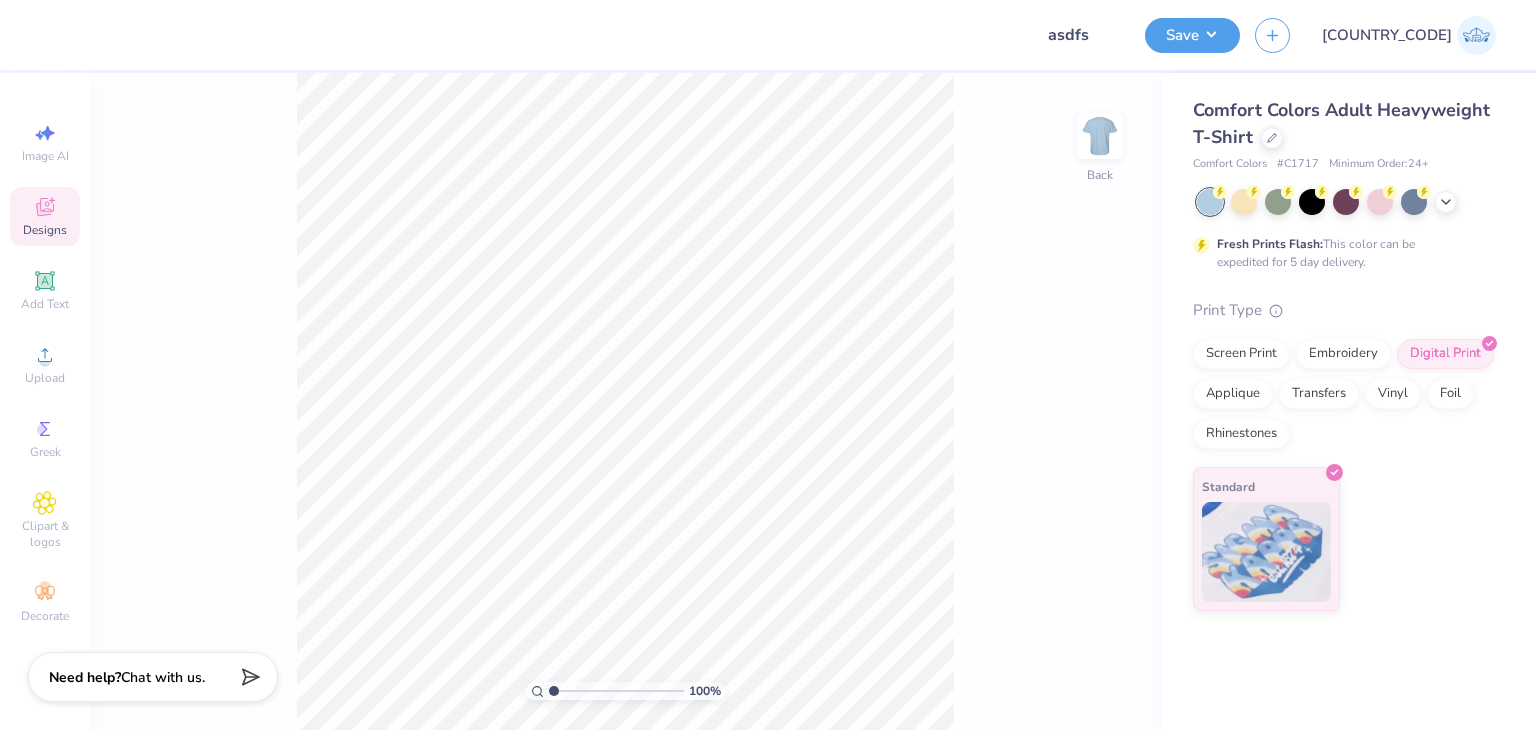 click 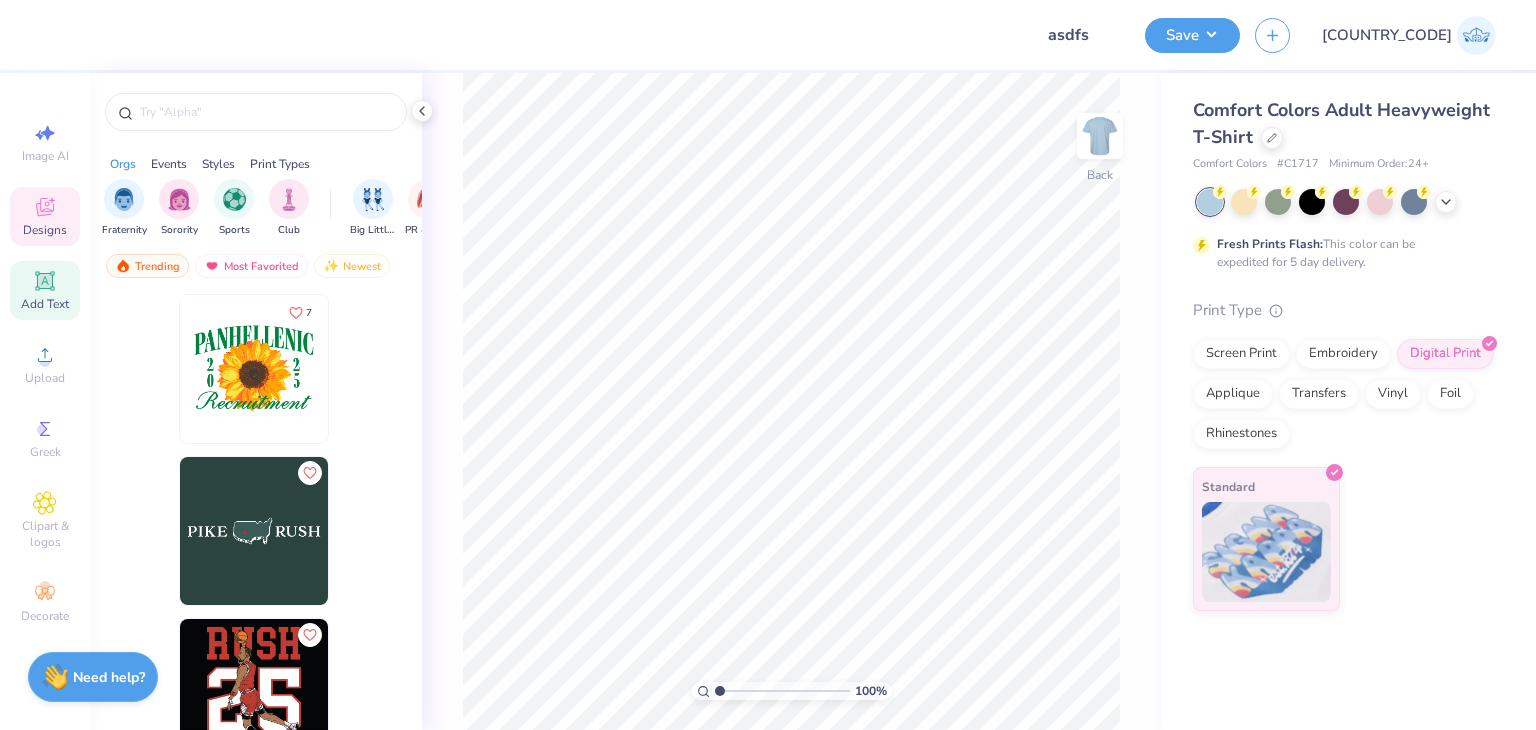 click 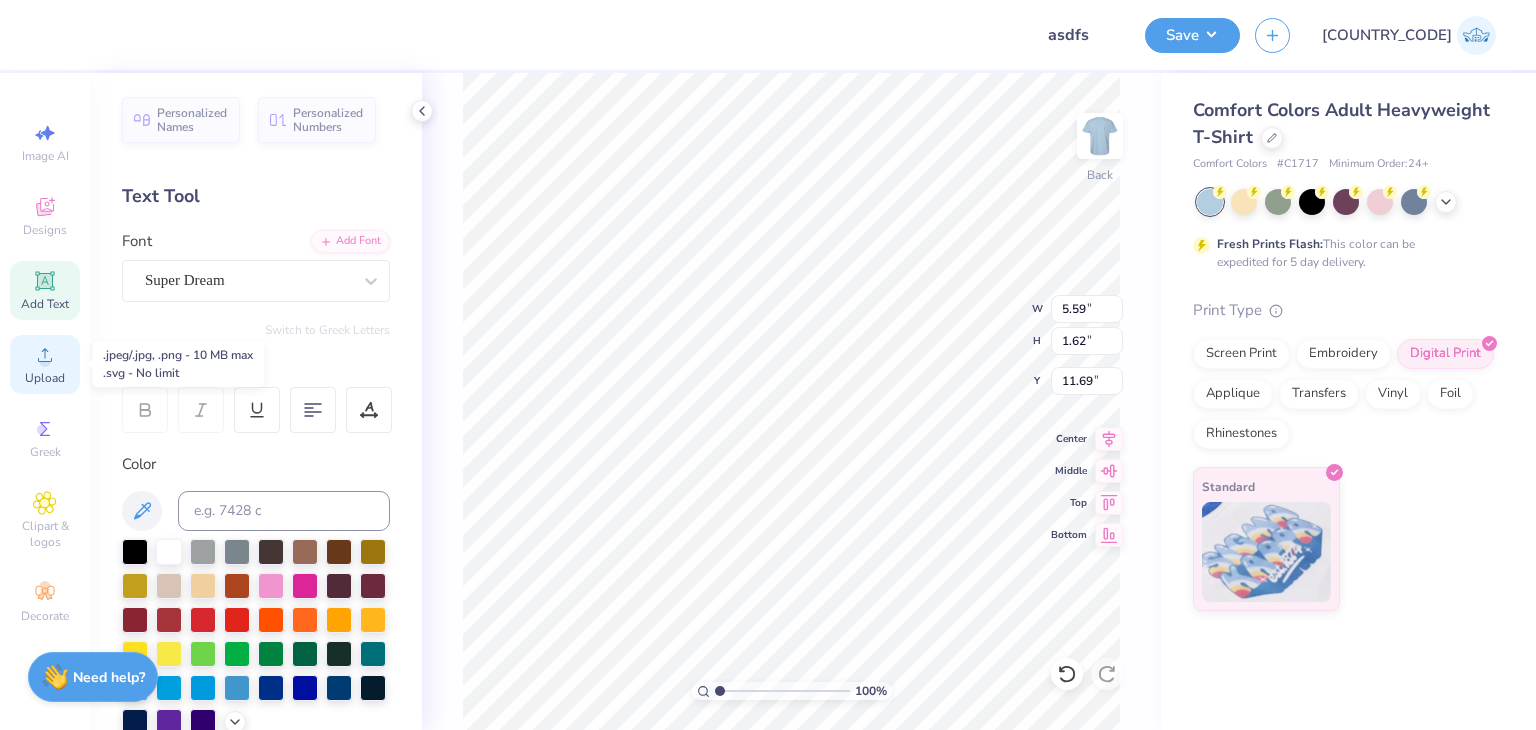 click on "Upload" at bounding box center [45, 378] 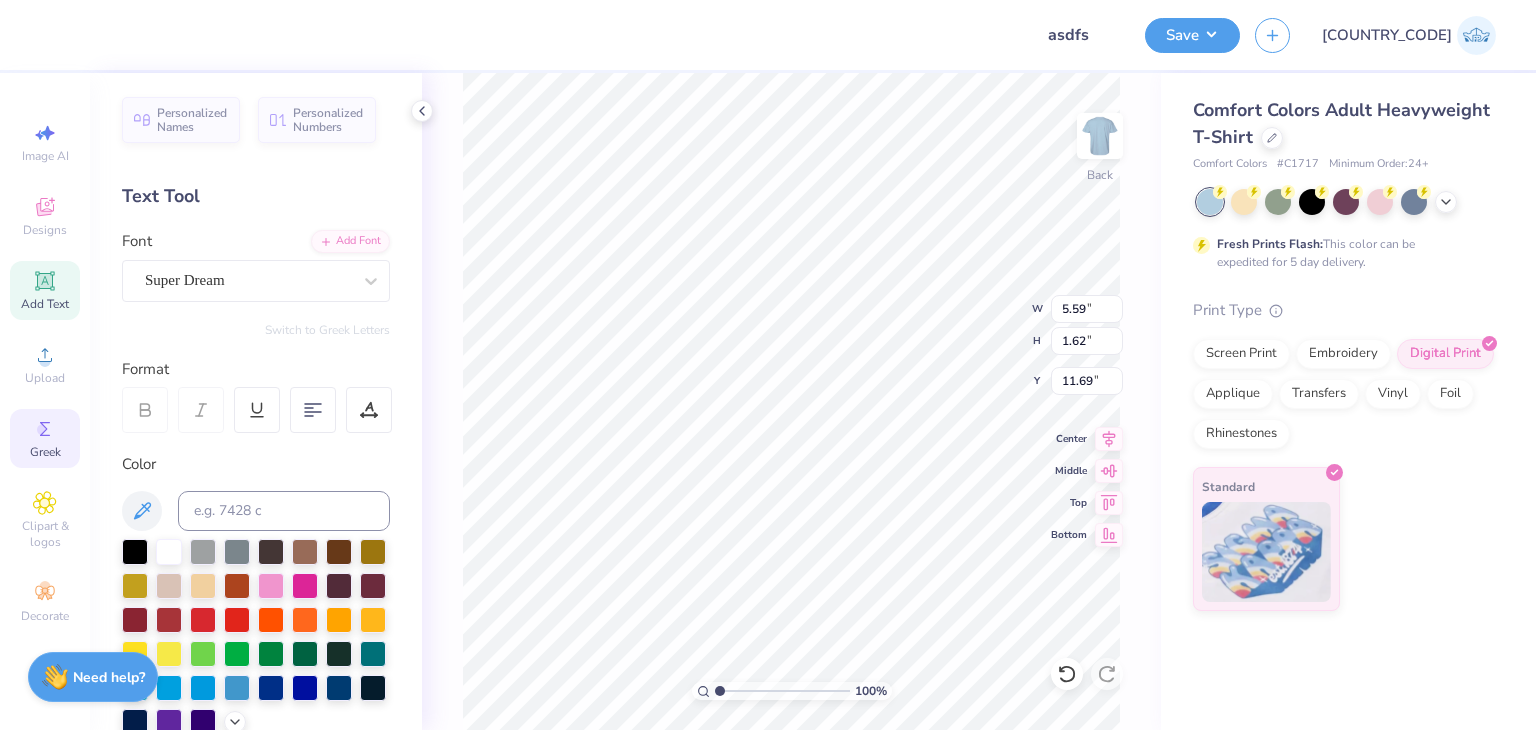 click 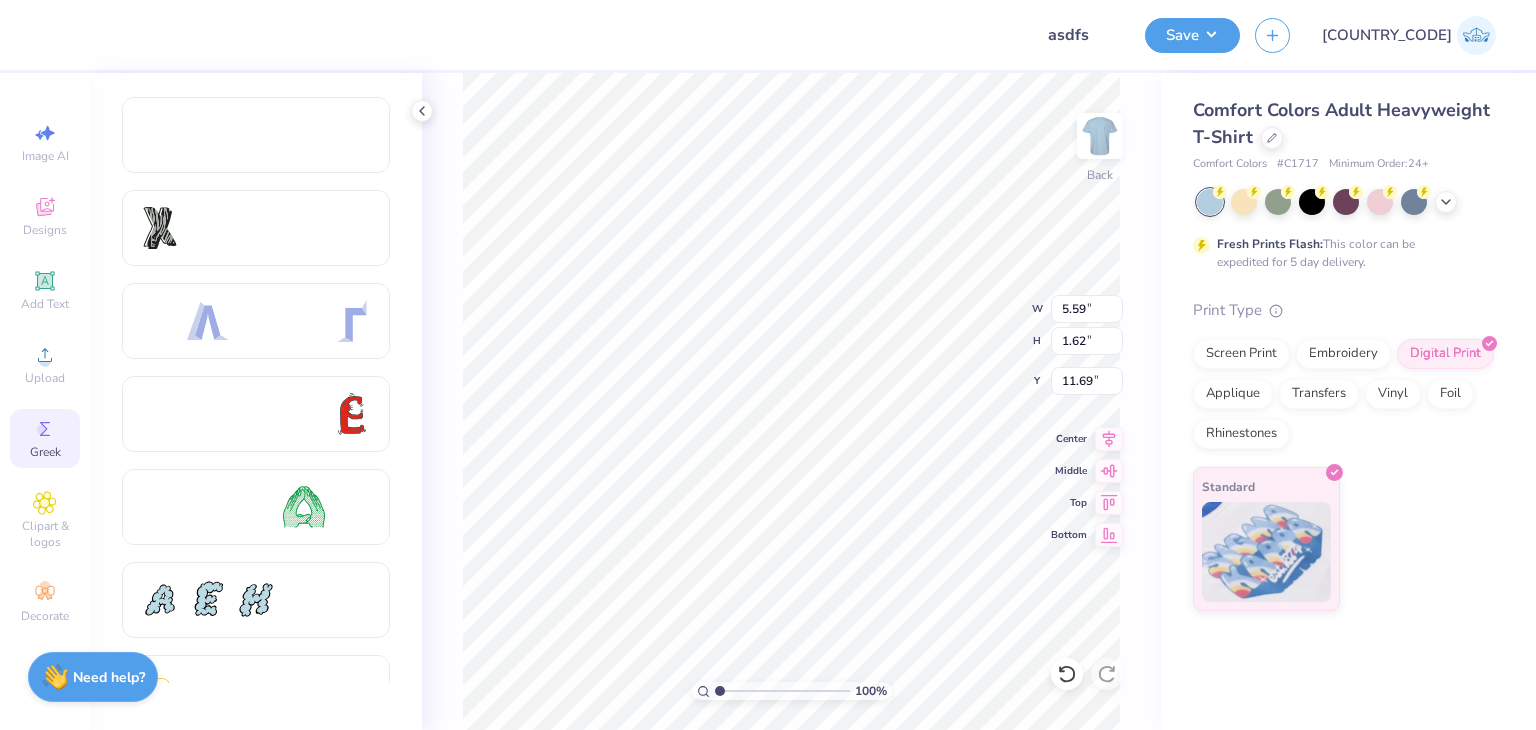 type on "10.88" 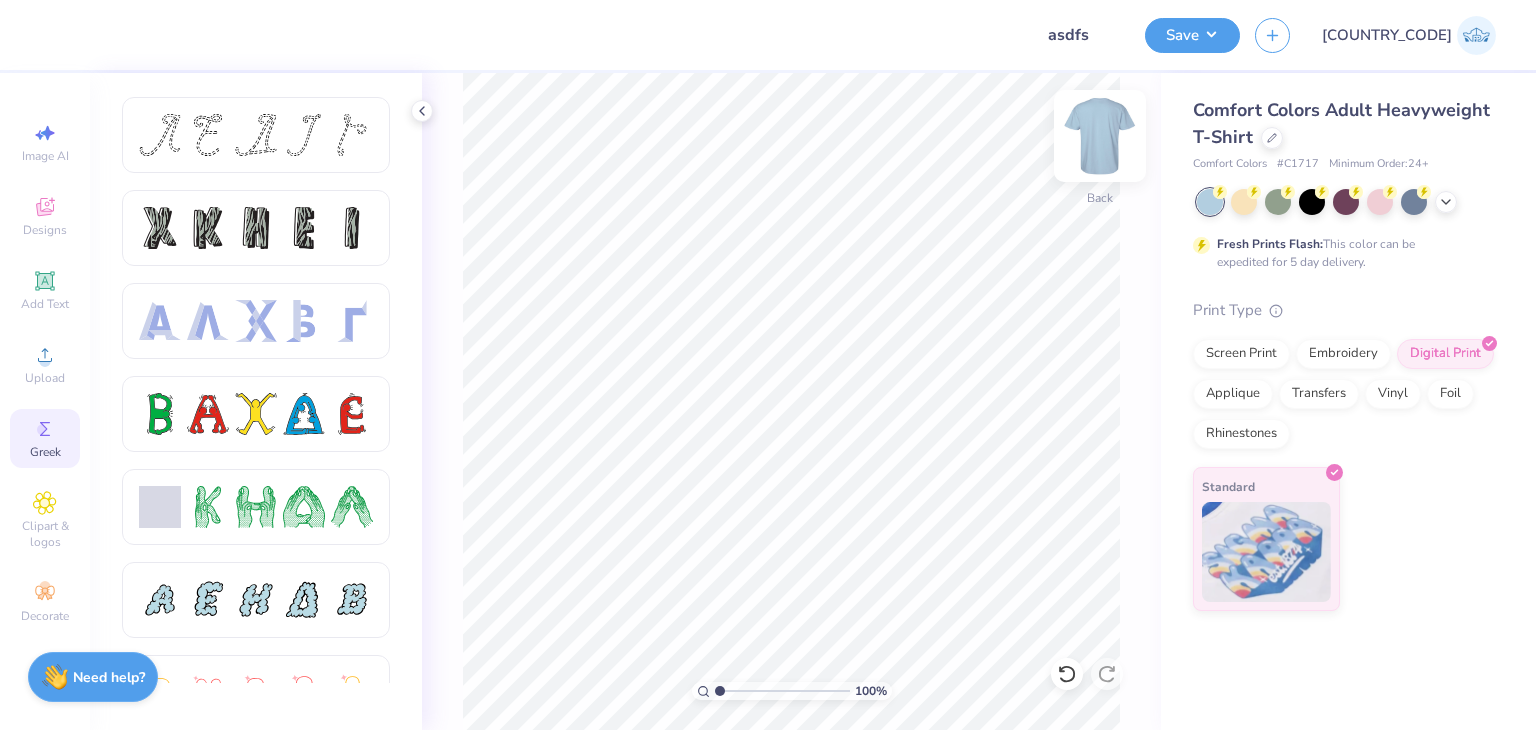 click at bounding box center (1100, 136) 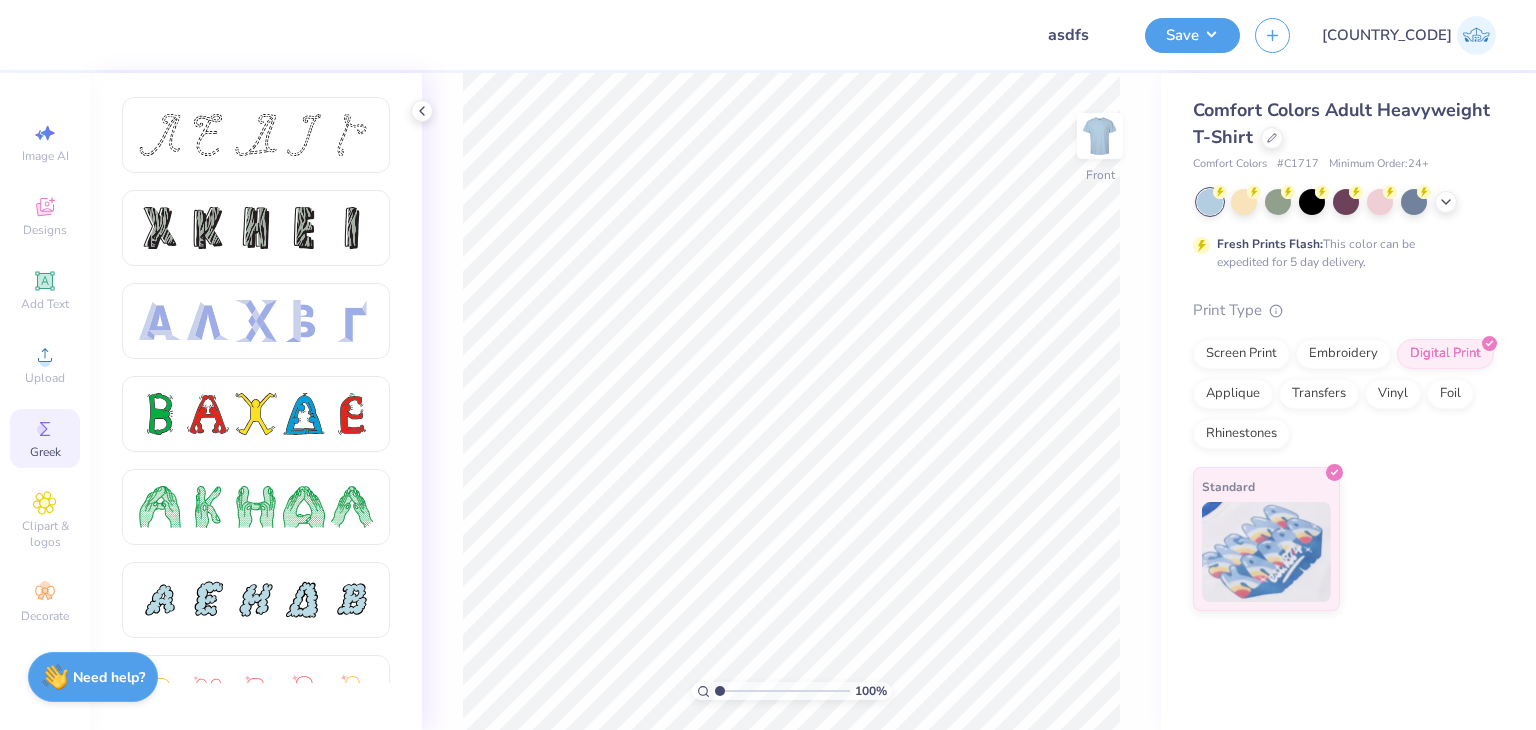 click on "Fresh Prints Flash:" at bounding box center (1270, 244) 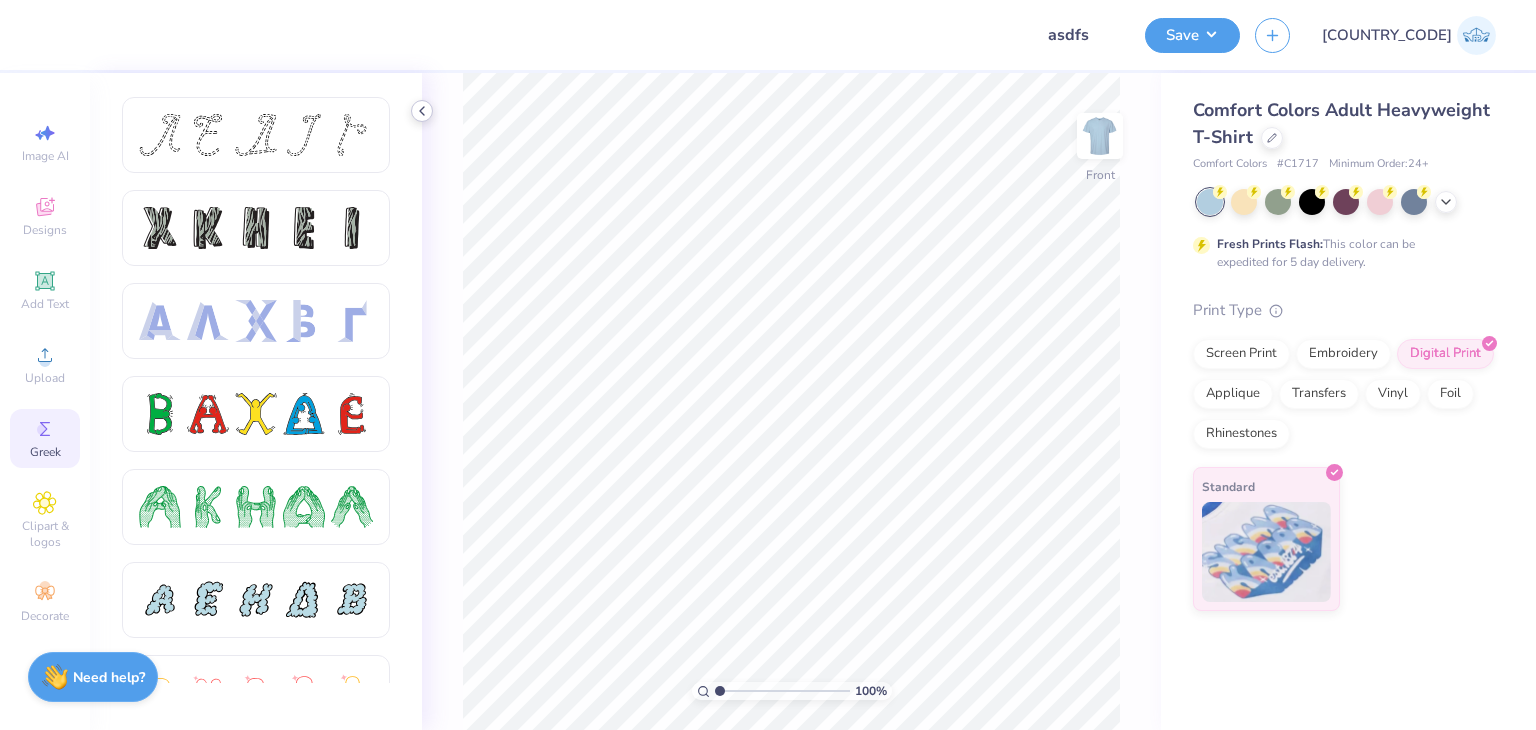 click 